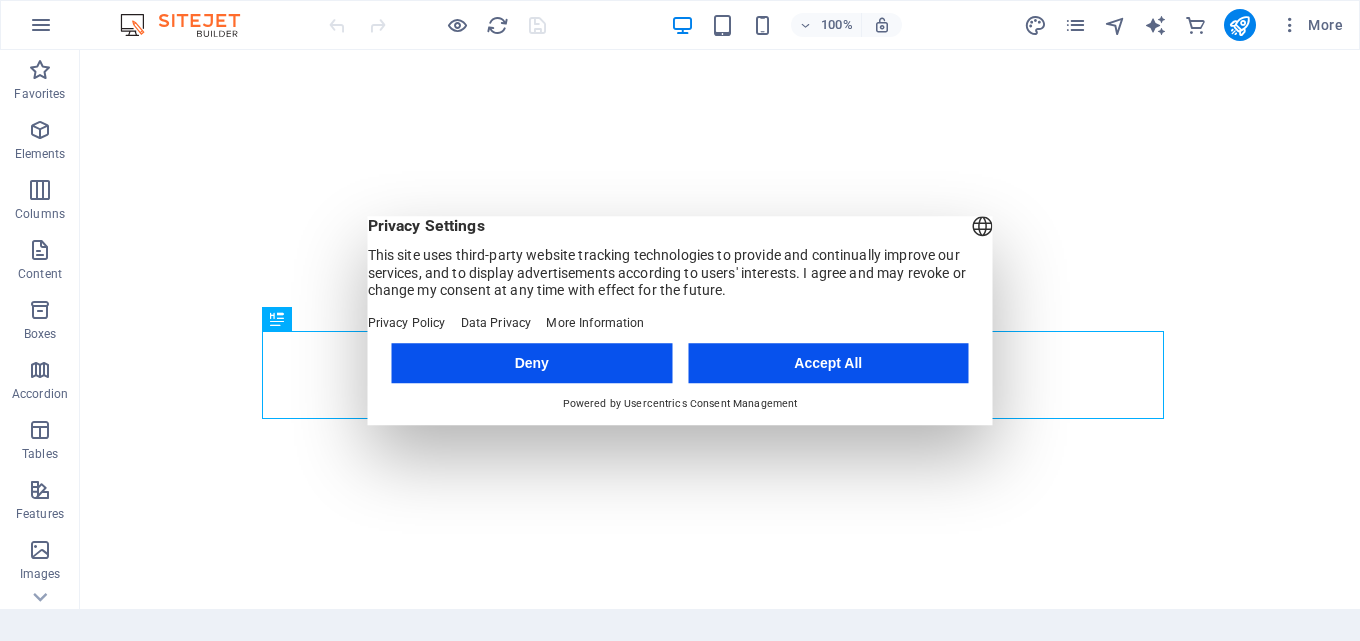 scroll, scrollTop: 0, scrollLeft: 0, axis: both 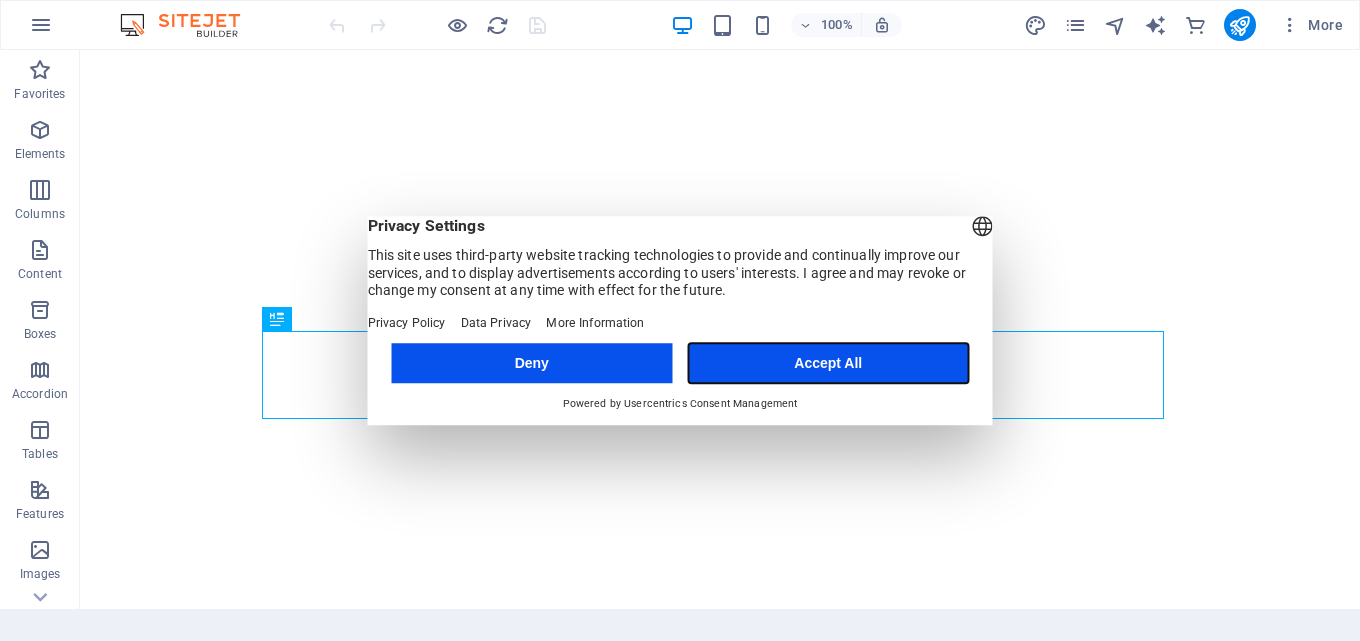click on "Accept All" at bounding box center (828, 363) 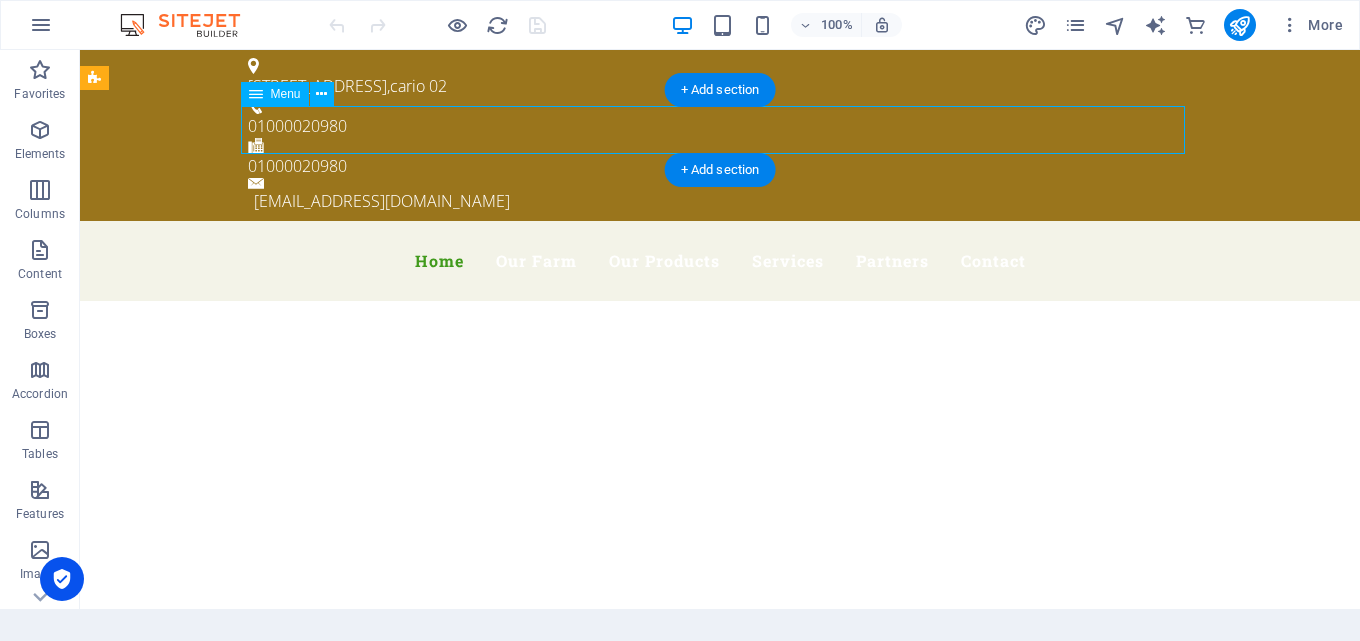 scroll, scrollTop: 0, scrollLeft: 0, axis: both 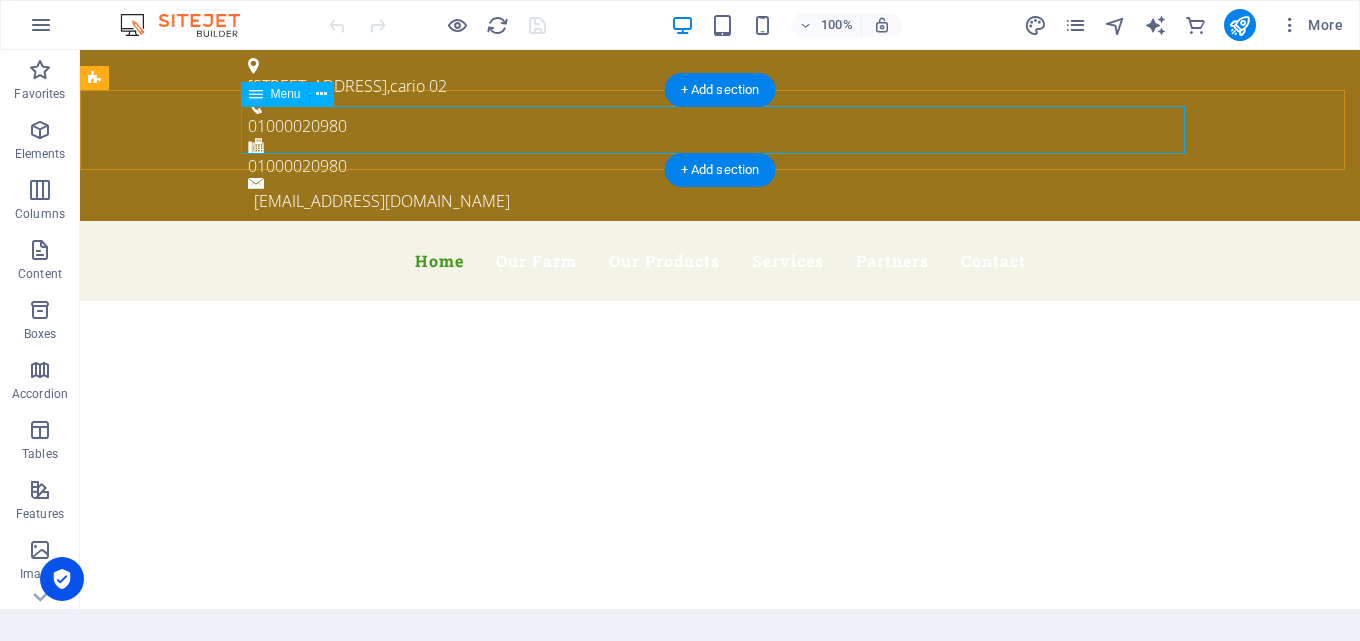 click on "Home Our Farm Our Products Services Partners Contact" at bounding box center [720, 261] 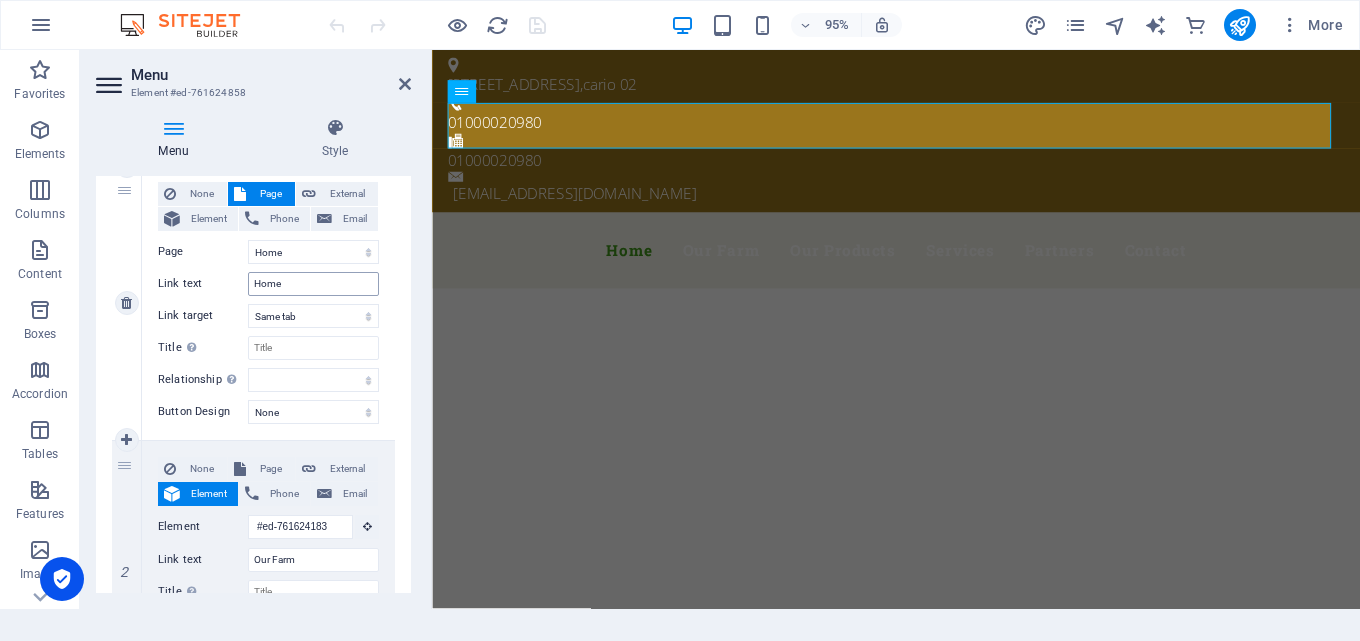 scroll, scrollTop: 0, scrollLeft: 0, axis: both 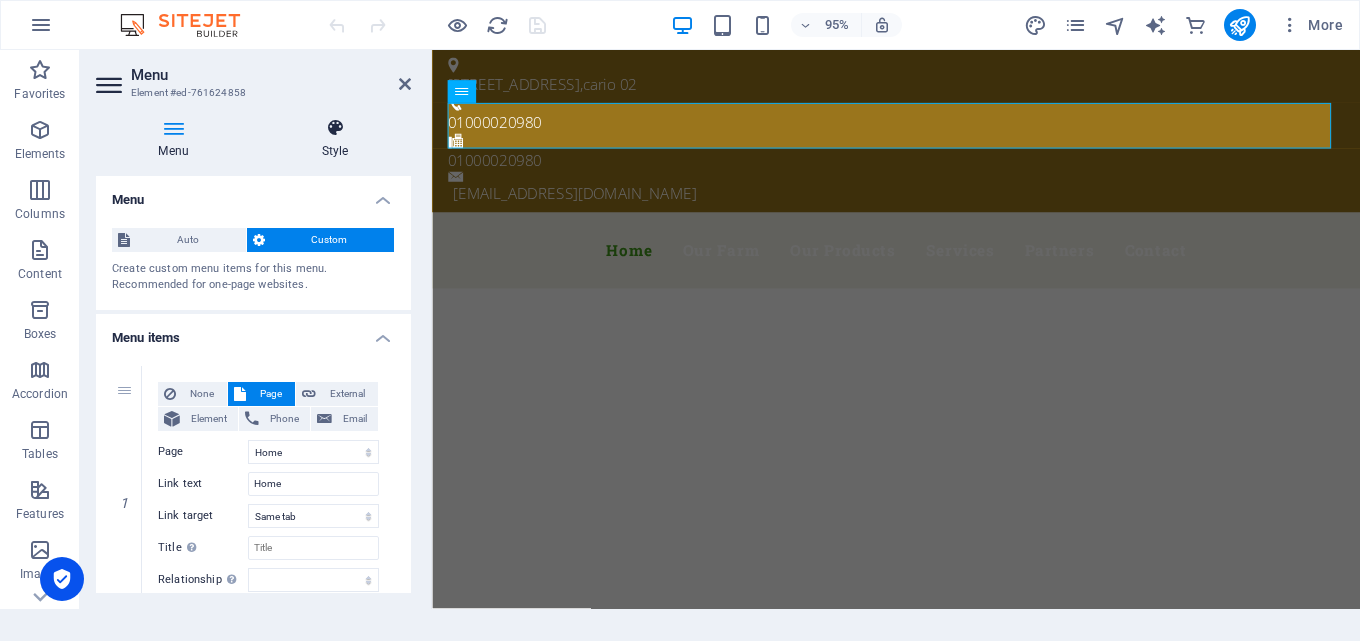 click at bounding box center (335, 128) 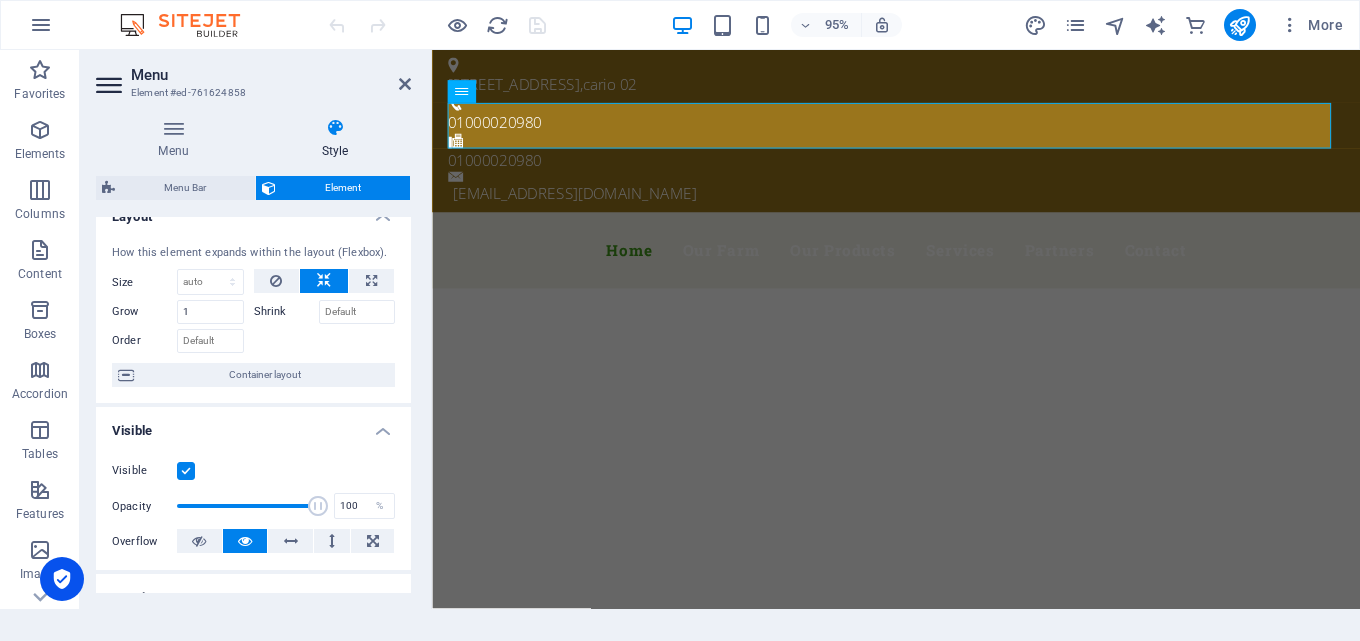 scroll, scrollTop: 0, scrollLeft: 0, axis: both 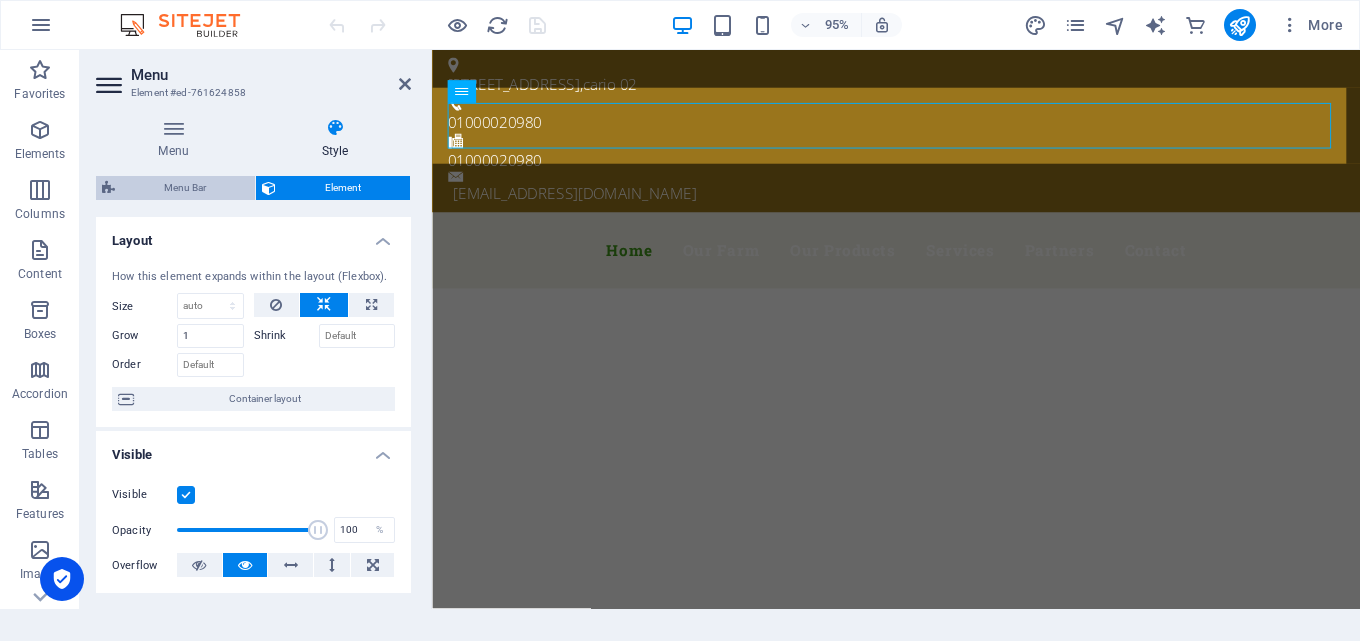 click on "Menu Bar" at bounding box center [185, 188] 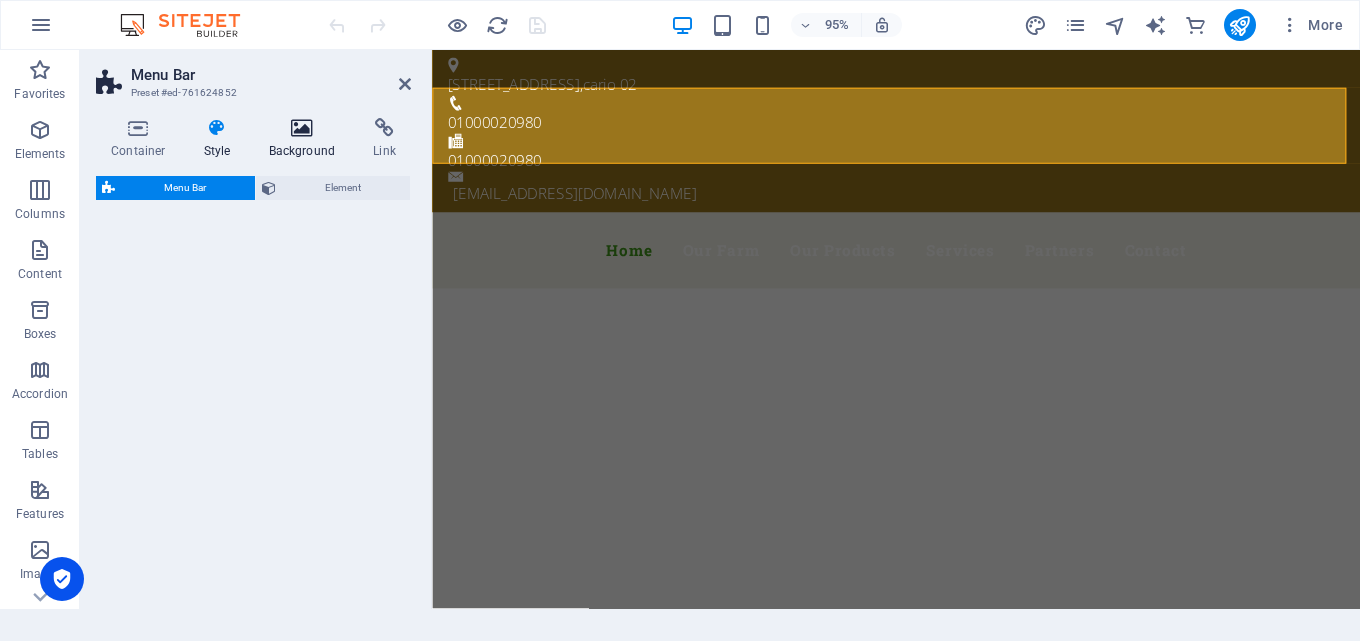 click on "Background" at bounding box center (306, 139) 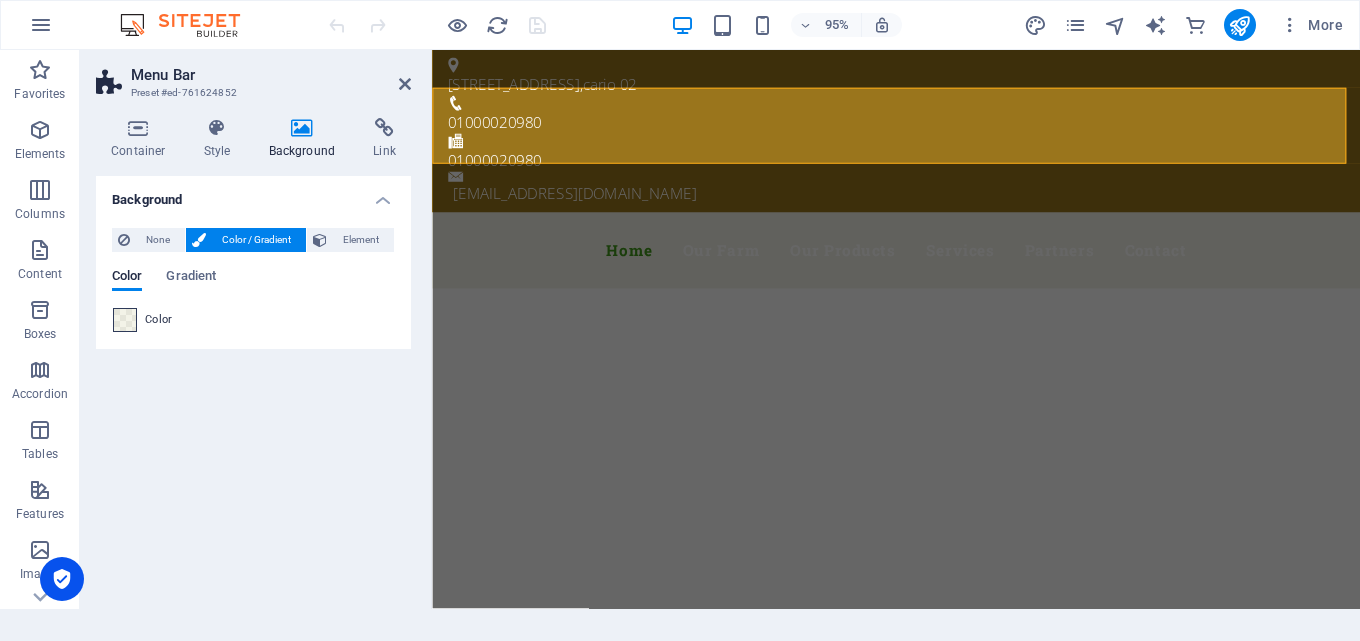 click at bounding box center (125, 320) 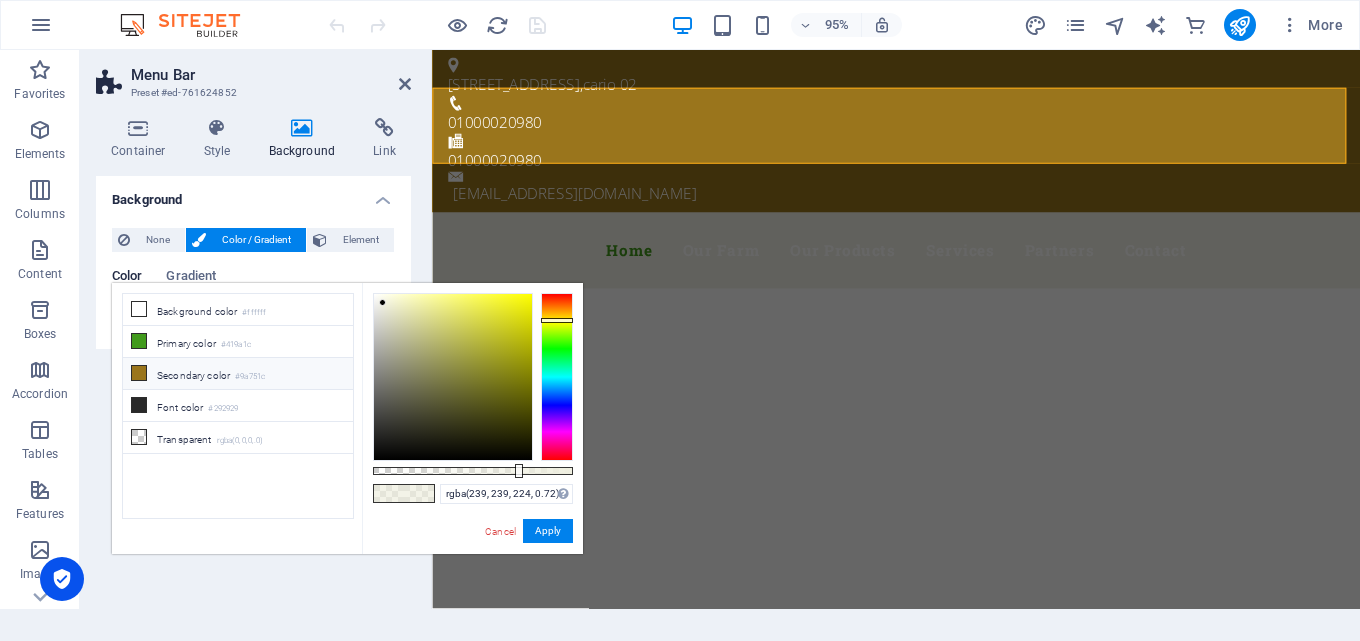 click on "Secondary color
#9a751c" at bounding box center (238, 374) 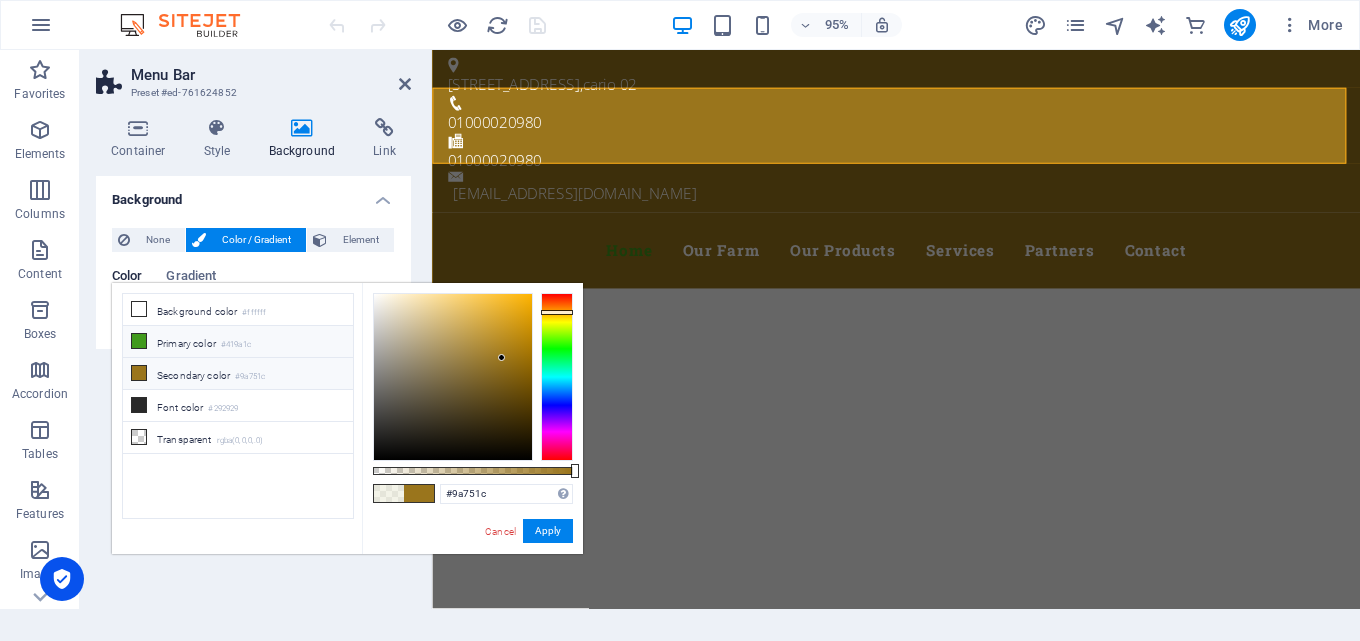 click on "Primary color
#419a1c" at bounding box center (238, 342) 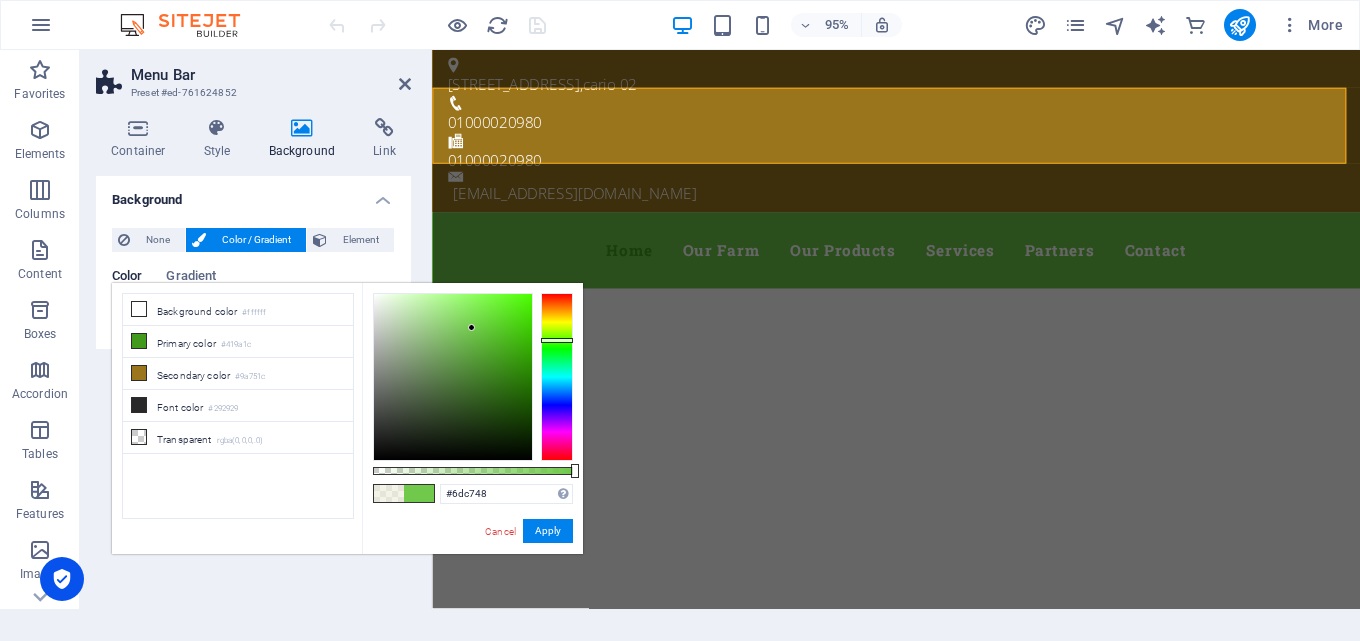type on "#70c94b" 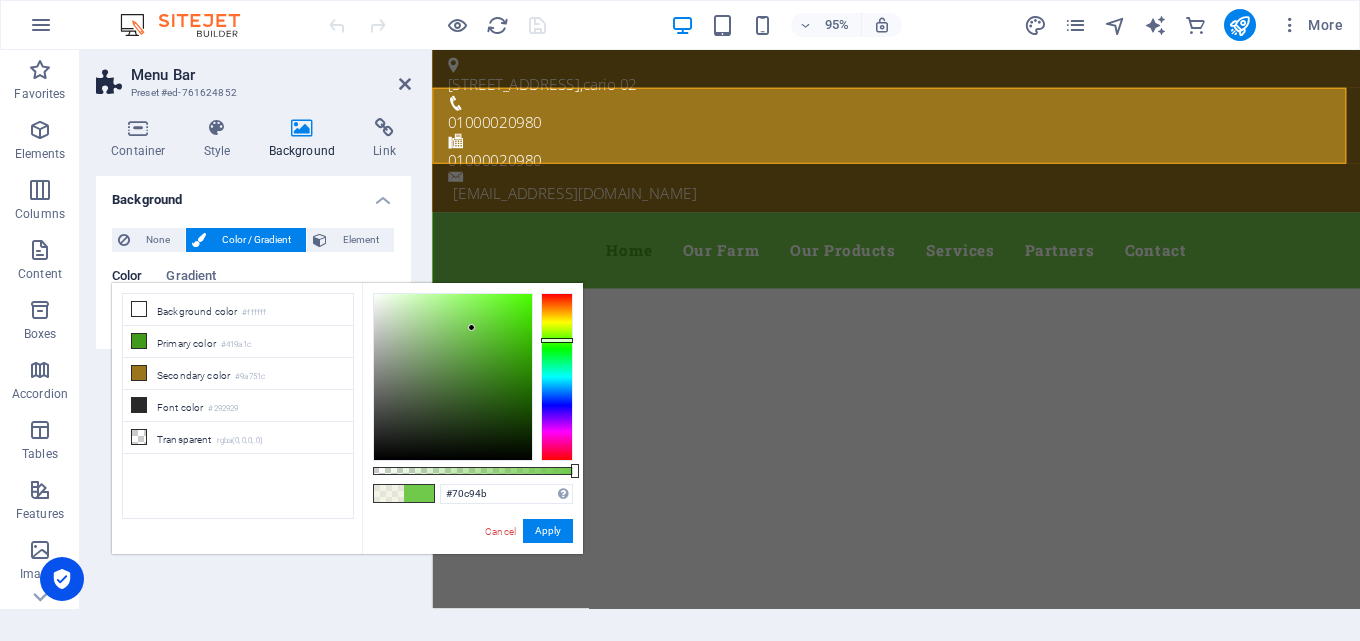 drag, startPoint x: 502, startPoint y: 356, endPoint x: 472, endPoint y: 328, distance: 41.036568 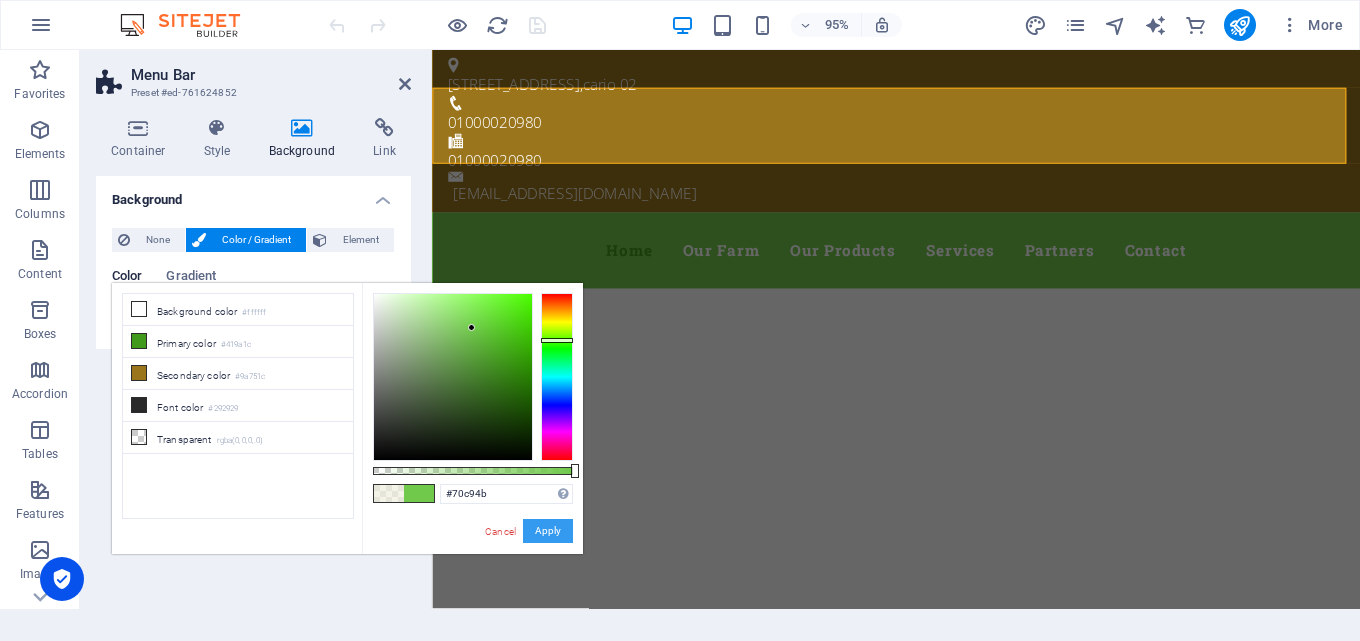 drag, startPoint x: 543, startPoint y: 535, endPoint x: 34, endPoint y: 496, distance: 510.4919 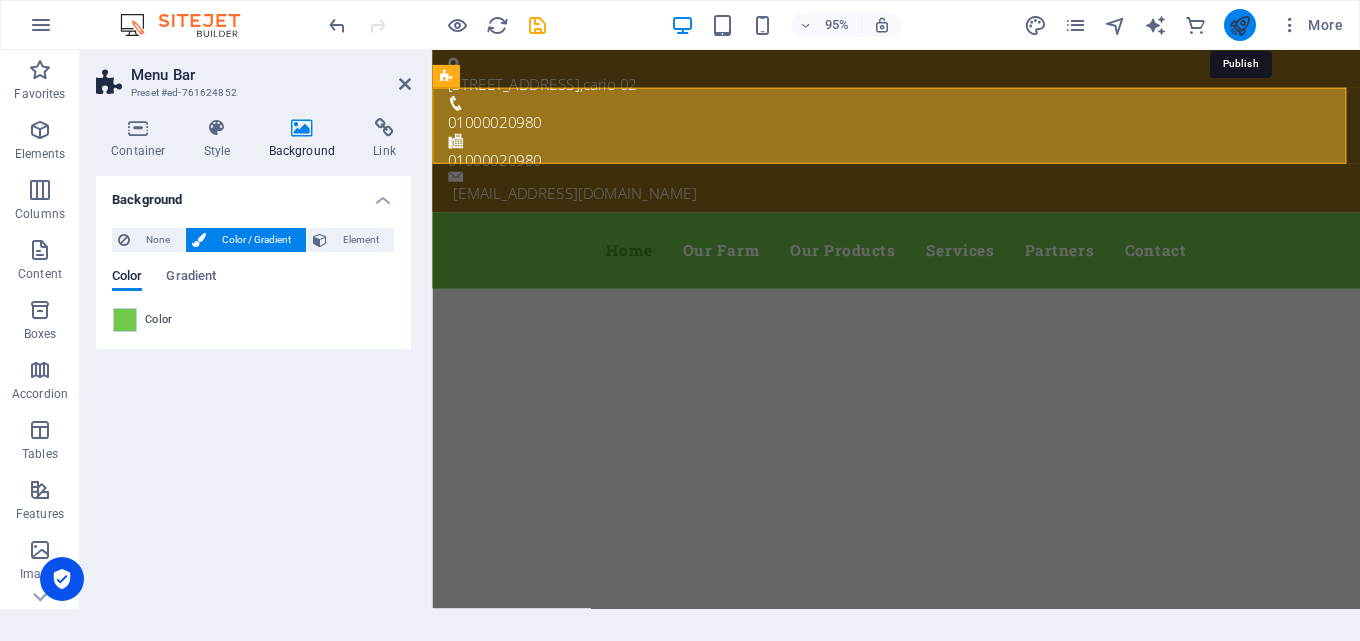 click at bounding box center [1239, 25] 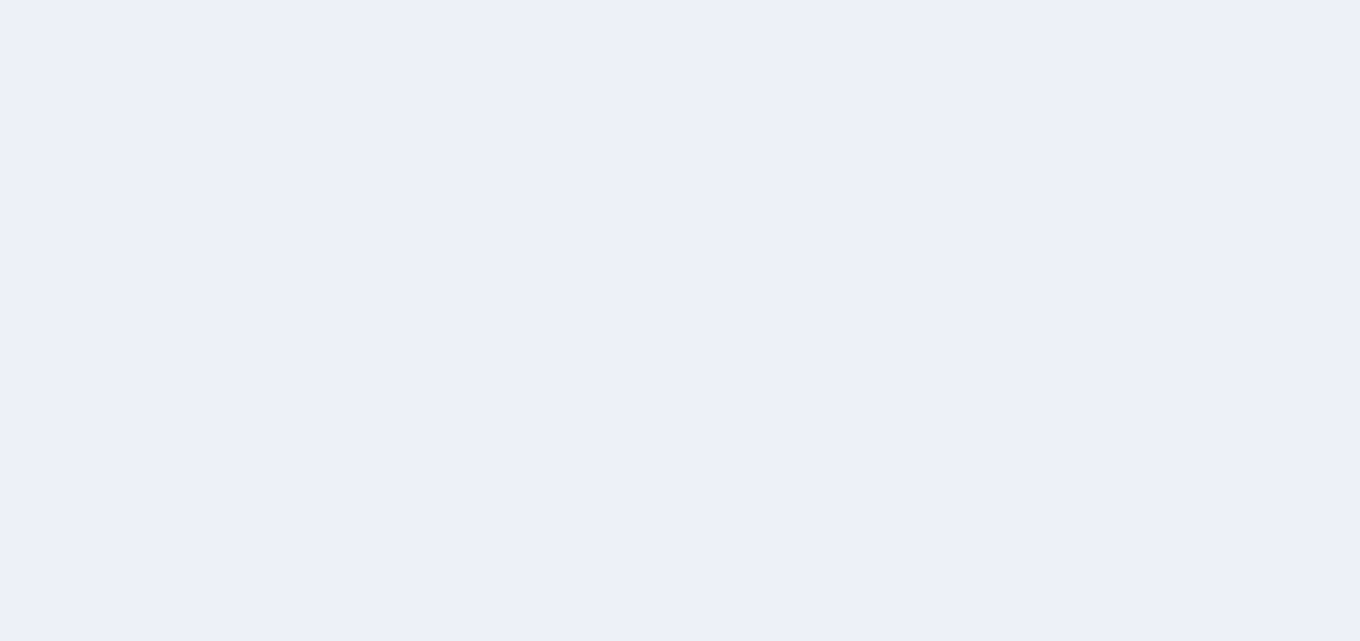 scroll, scrollTop: 0, scrollLeft: 0, axis: both 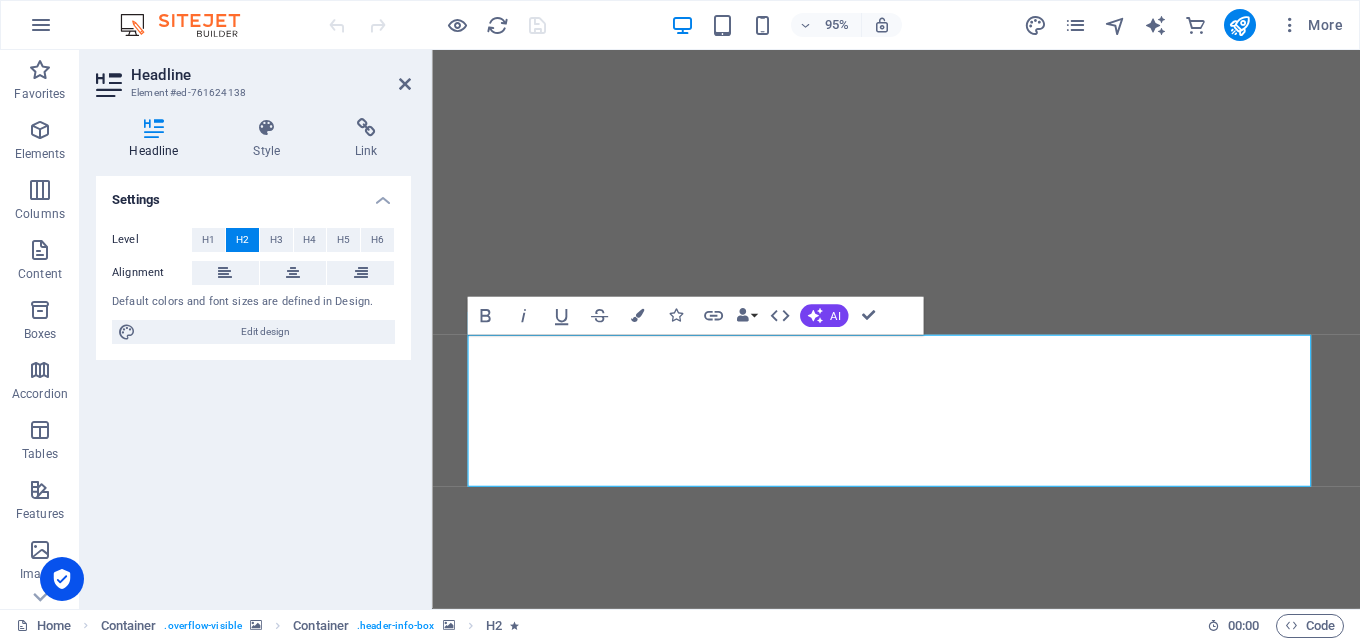 click on "Settings Level H1 H2 H3 H4 H5 H6 Alignment Default colors and font sizes are defined in Design. Edit design" at bounding box center [253, 384] 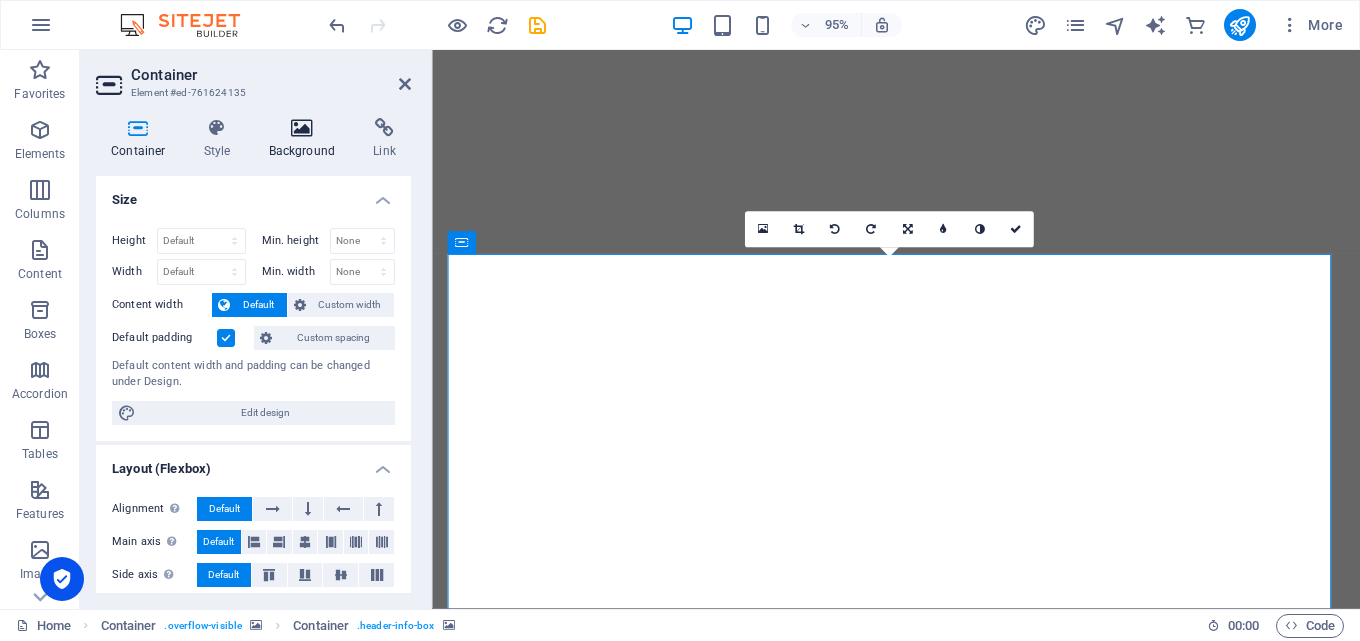 click on "Background" at bounding box center [306, 139] 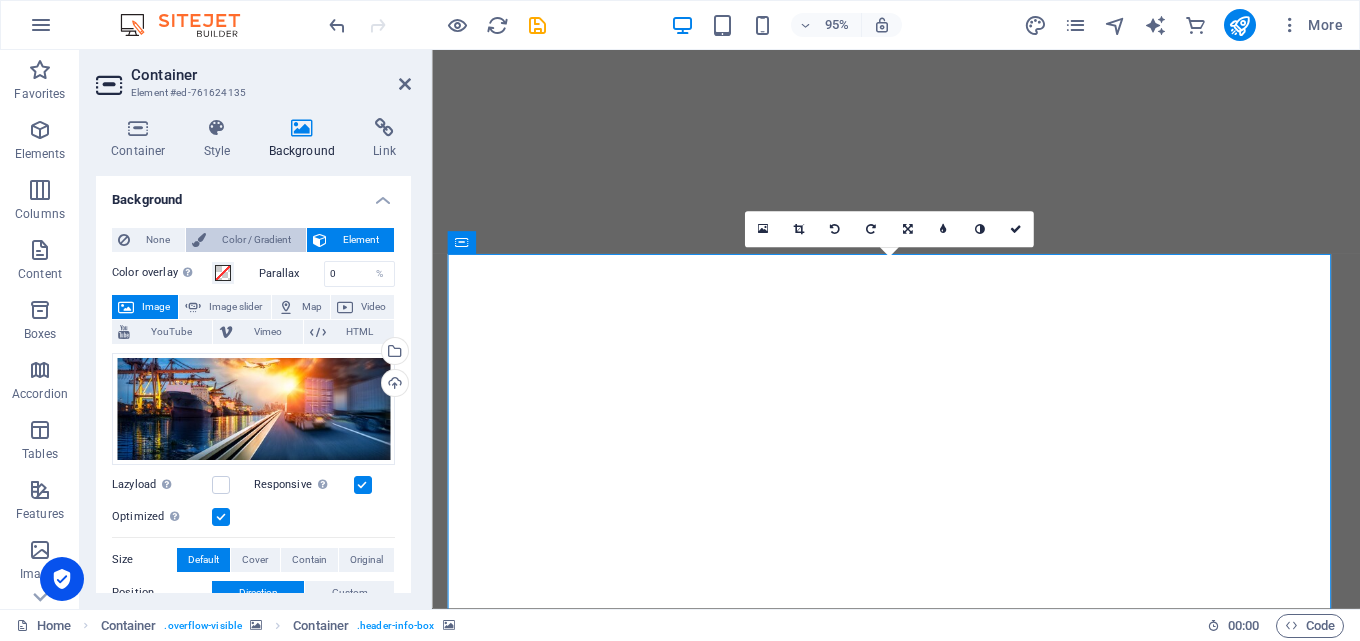 click on "Color / Gradient" at bounding box center (256, 240) 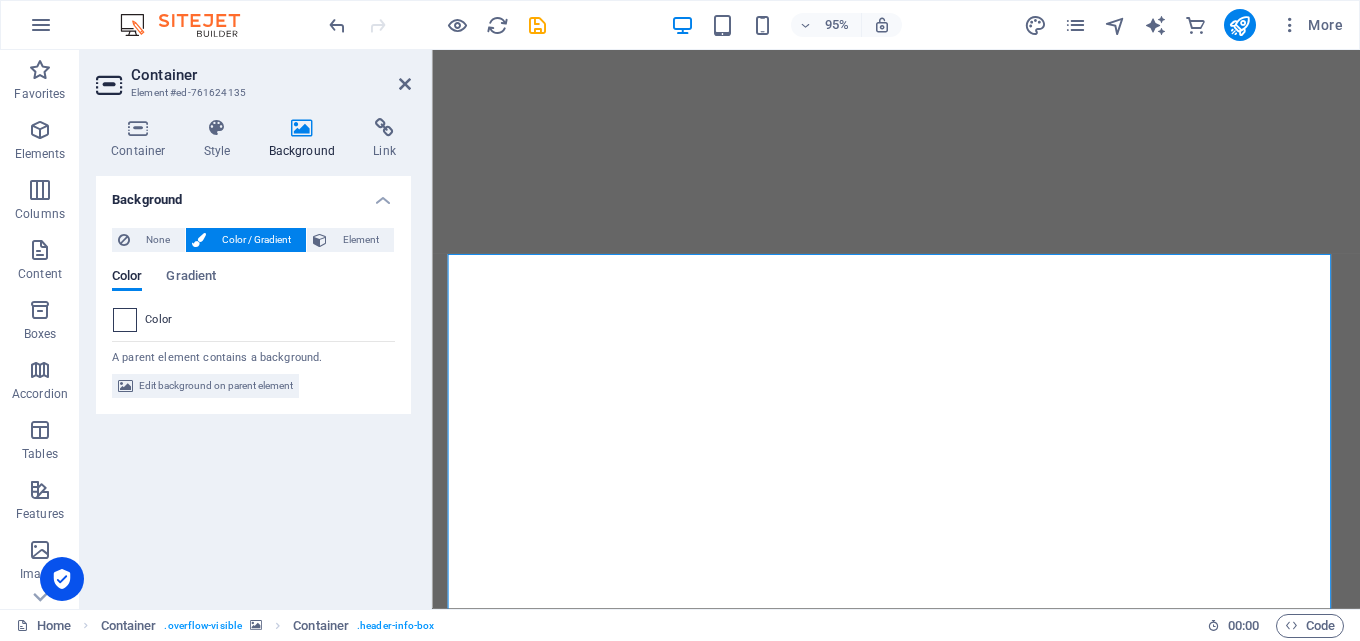 click at bounding box center (125, 320) 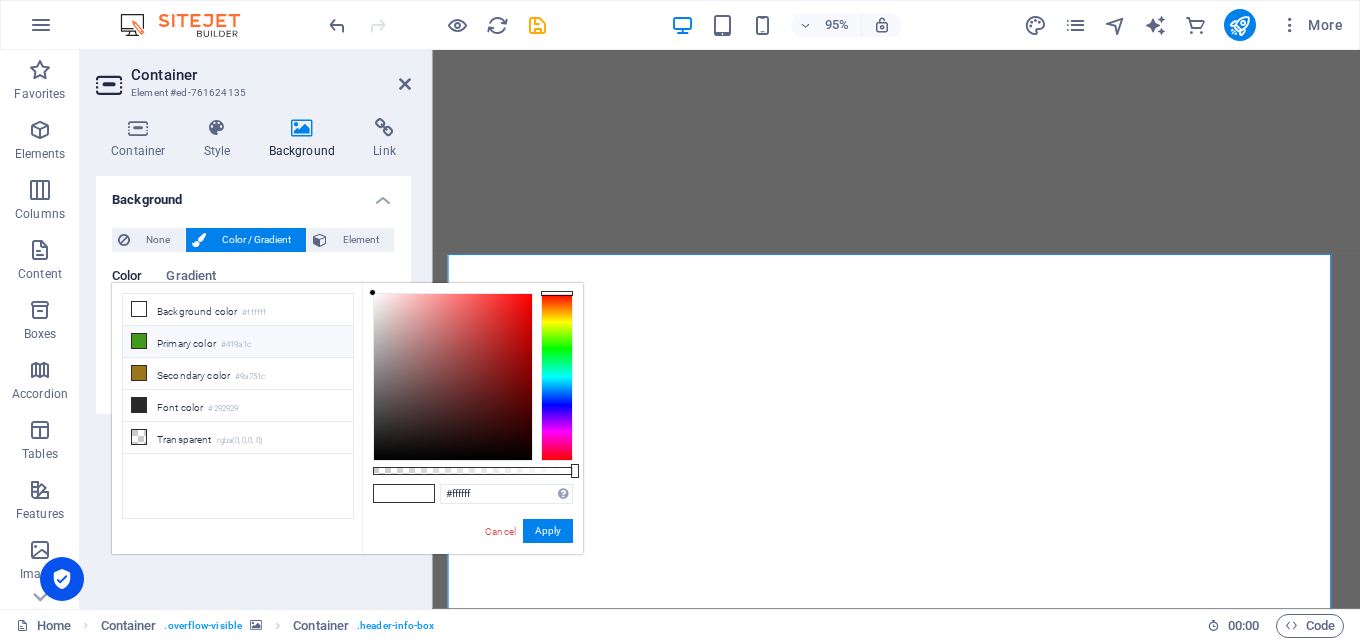 click on "Primary color
#419a1c" at bounding box center [238, 342] 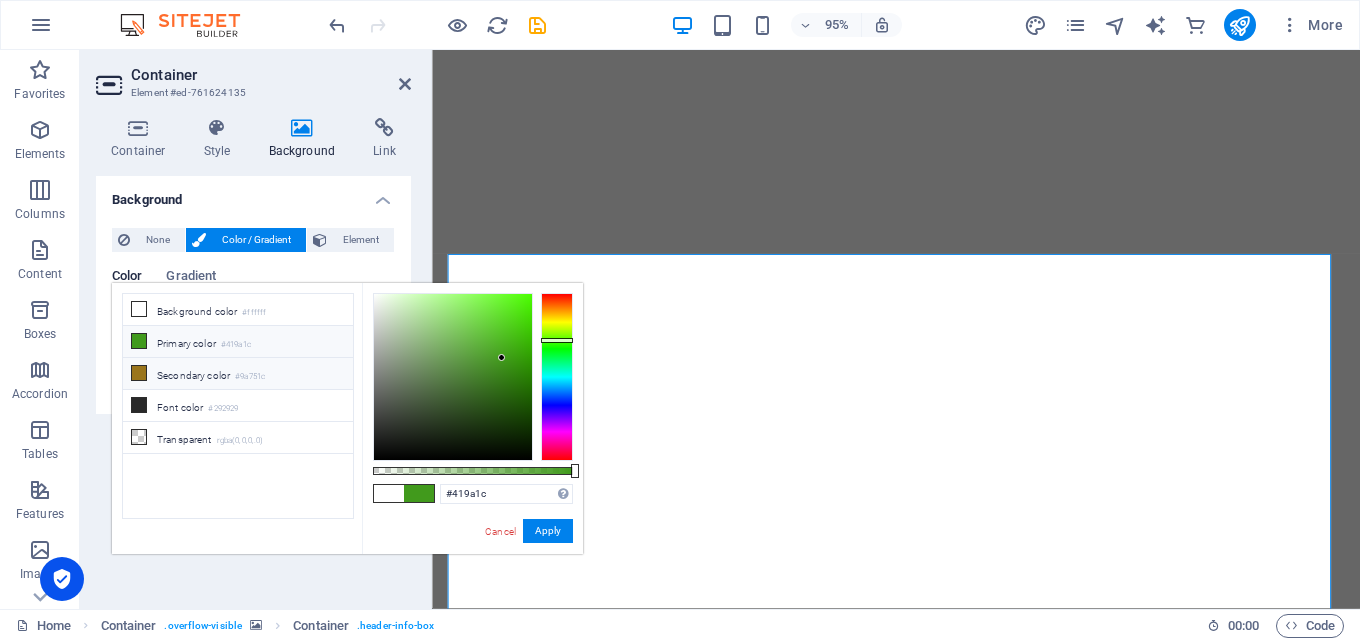click on "Secondary color
#9a751c" at bounding box center (238, 374) 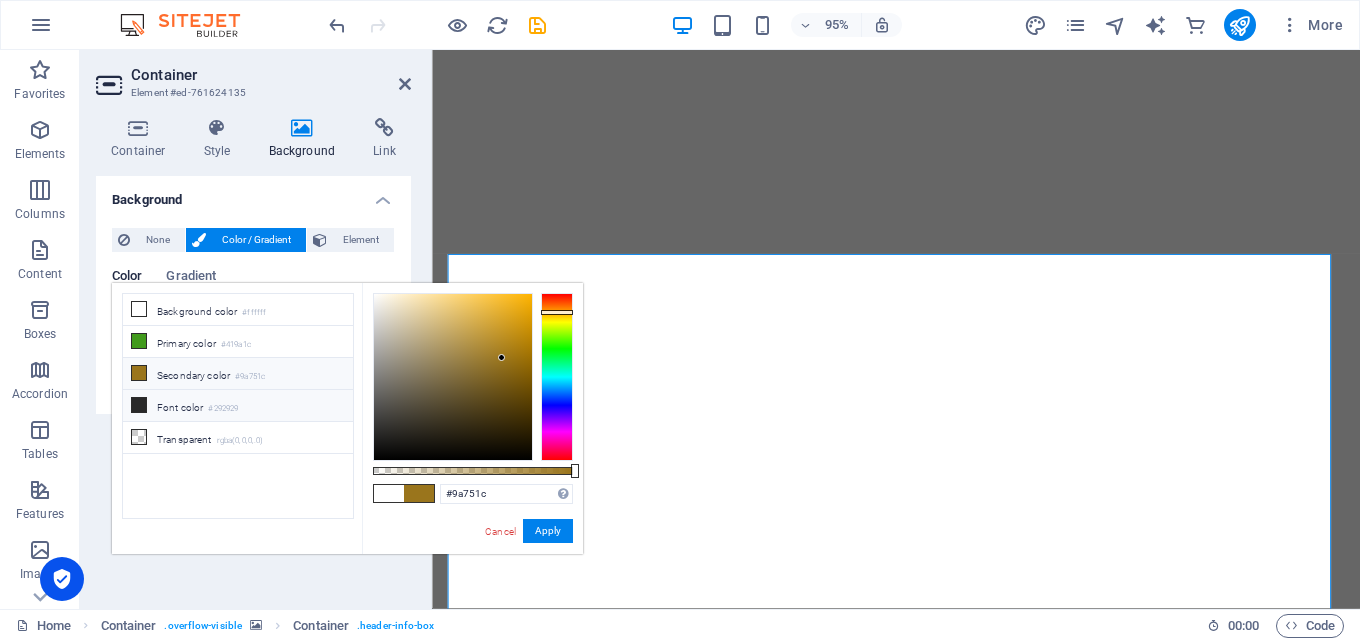 click on "Font color
#292929" at bounding box center (238, 406) 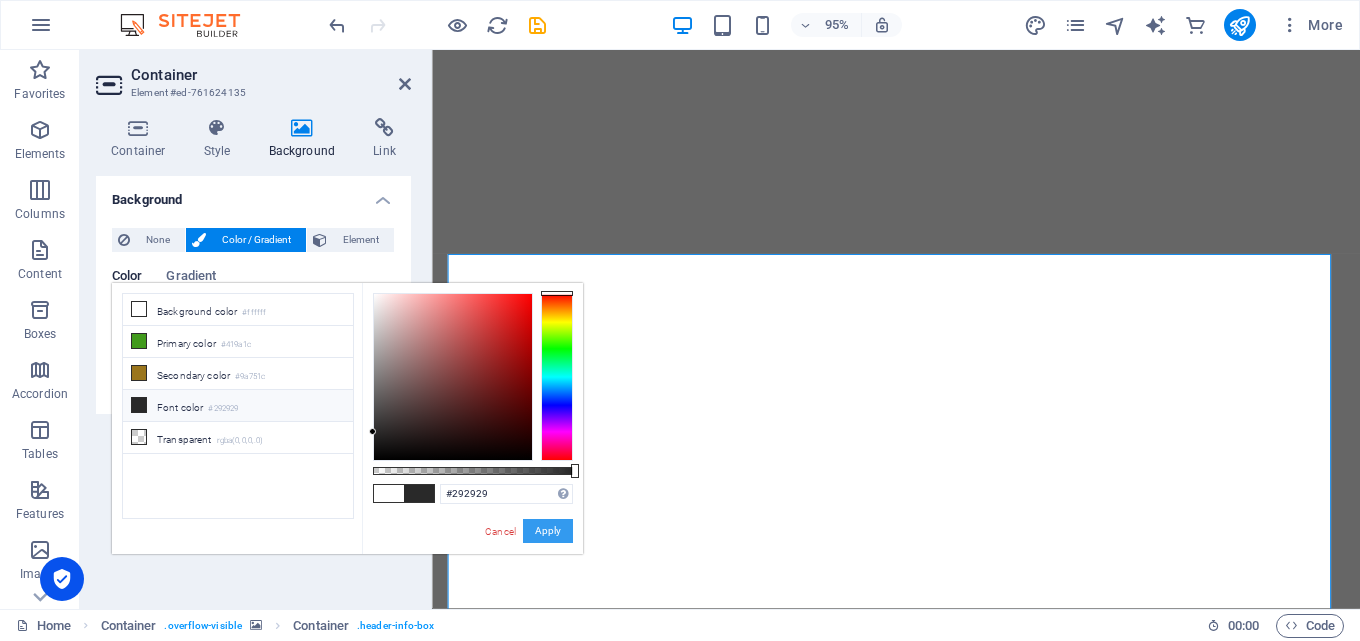click on "Apply" at bounding box center [548, 531] 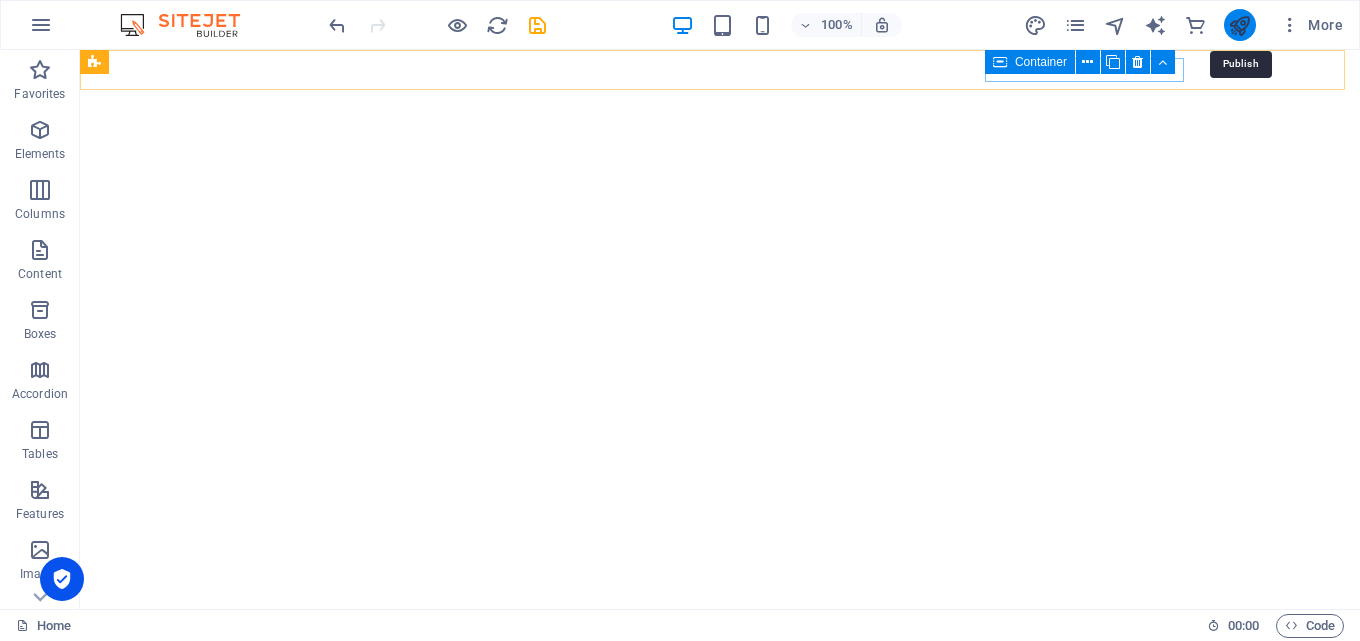 click at bounding box center [1239, 25] 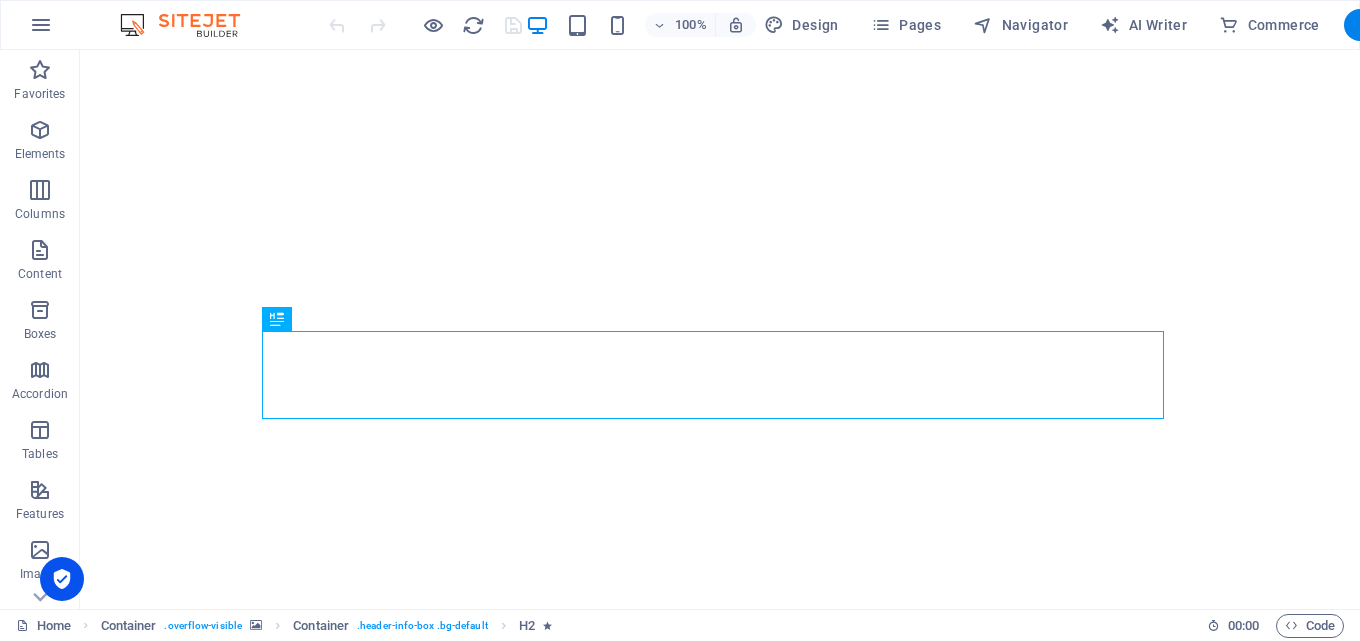 scroll, scrollTop: 0, scrollLeft: 0, axis: both 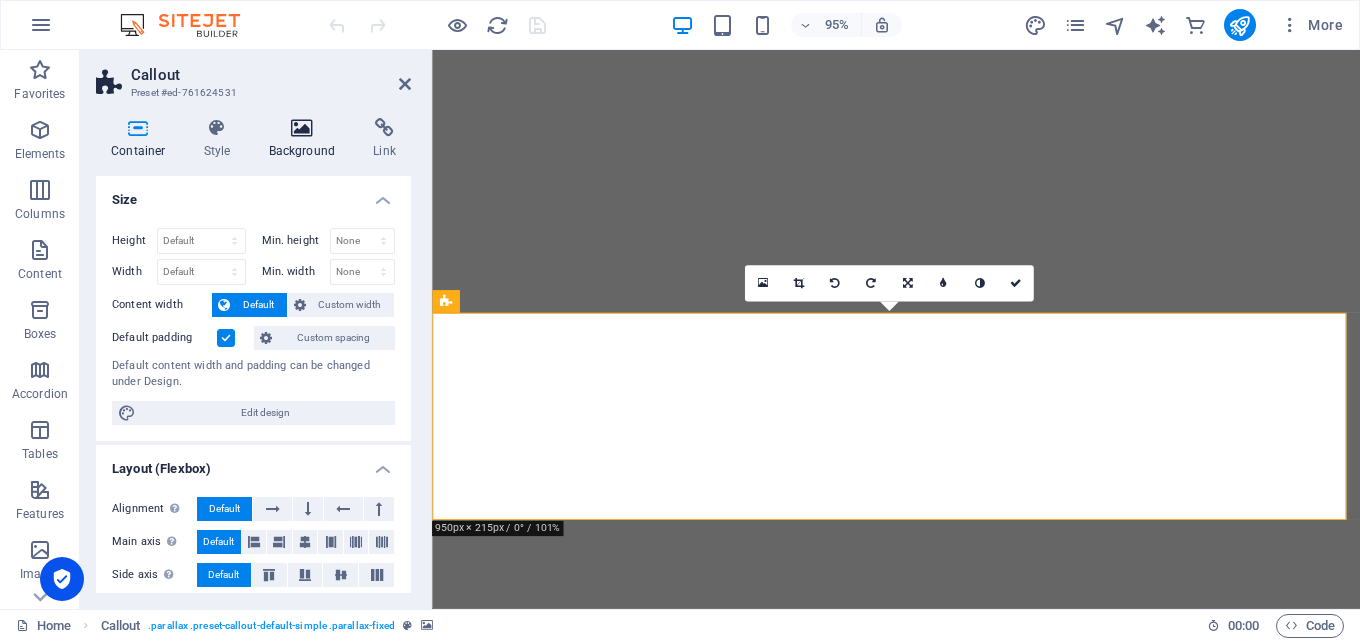 click at bounding box center (302, 128) 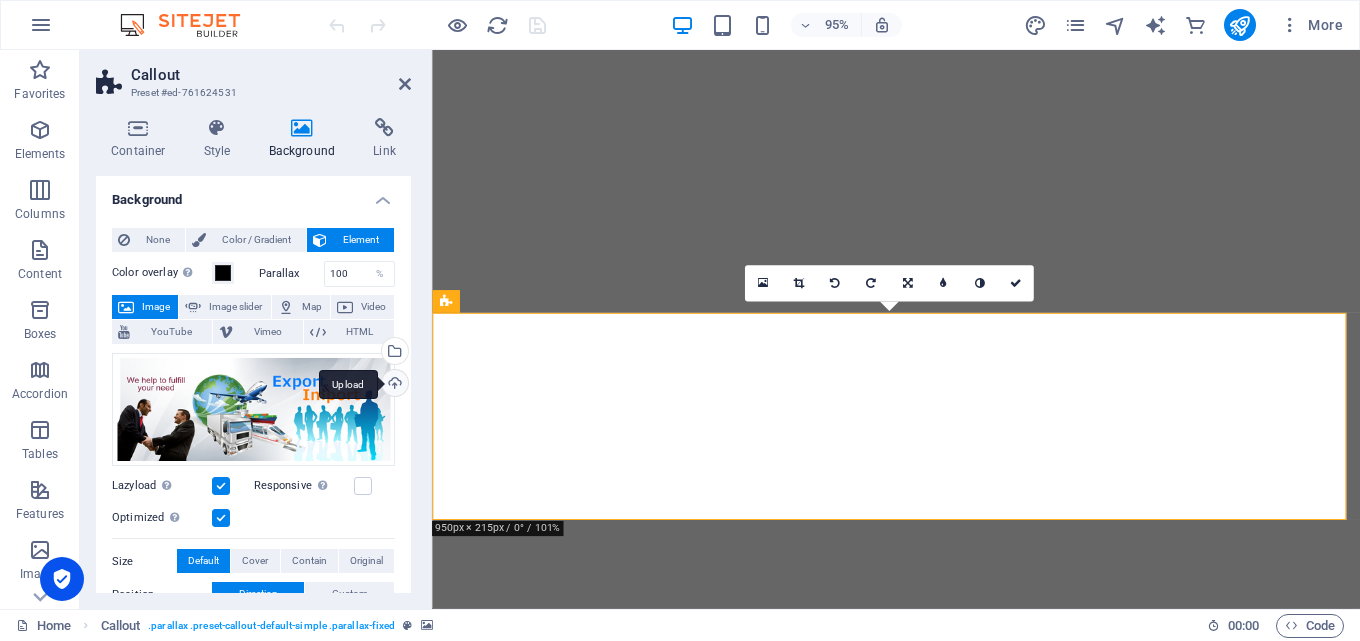 click on "Upload" at bounding box center (393, 385) 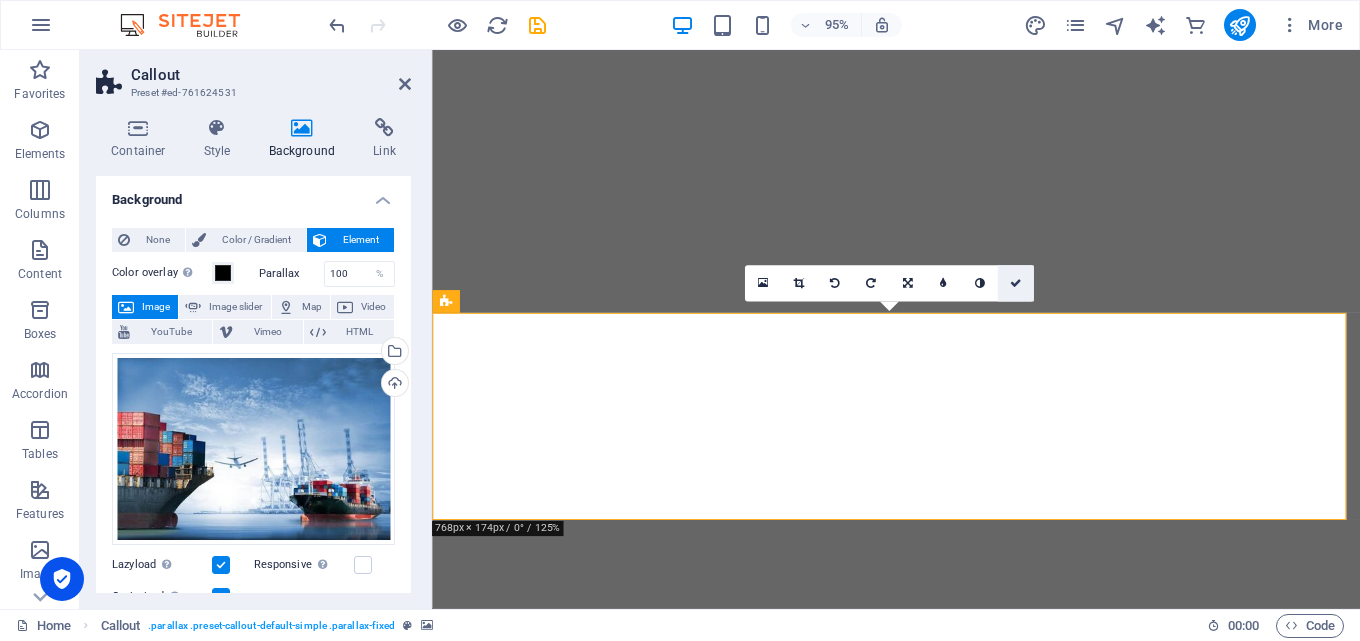 click at bounding box center [1015, 283] 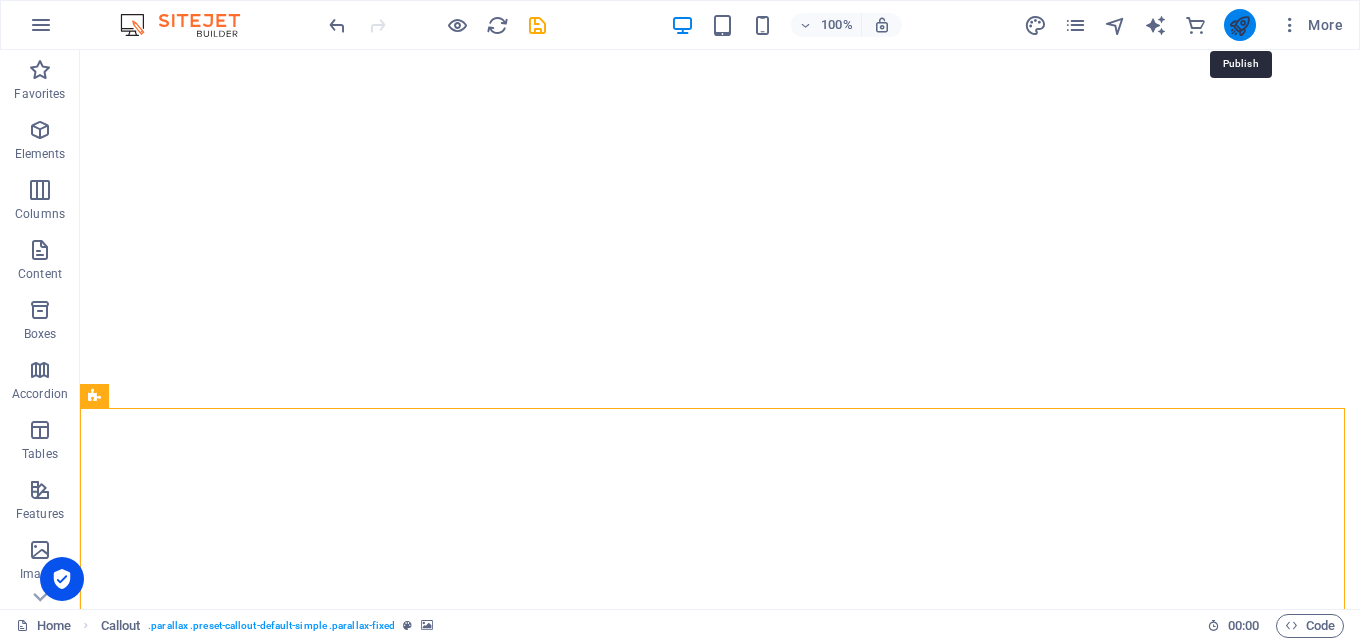 click at bounding box center (1239, 25) 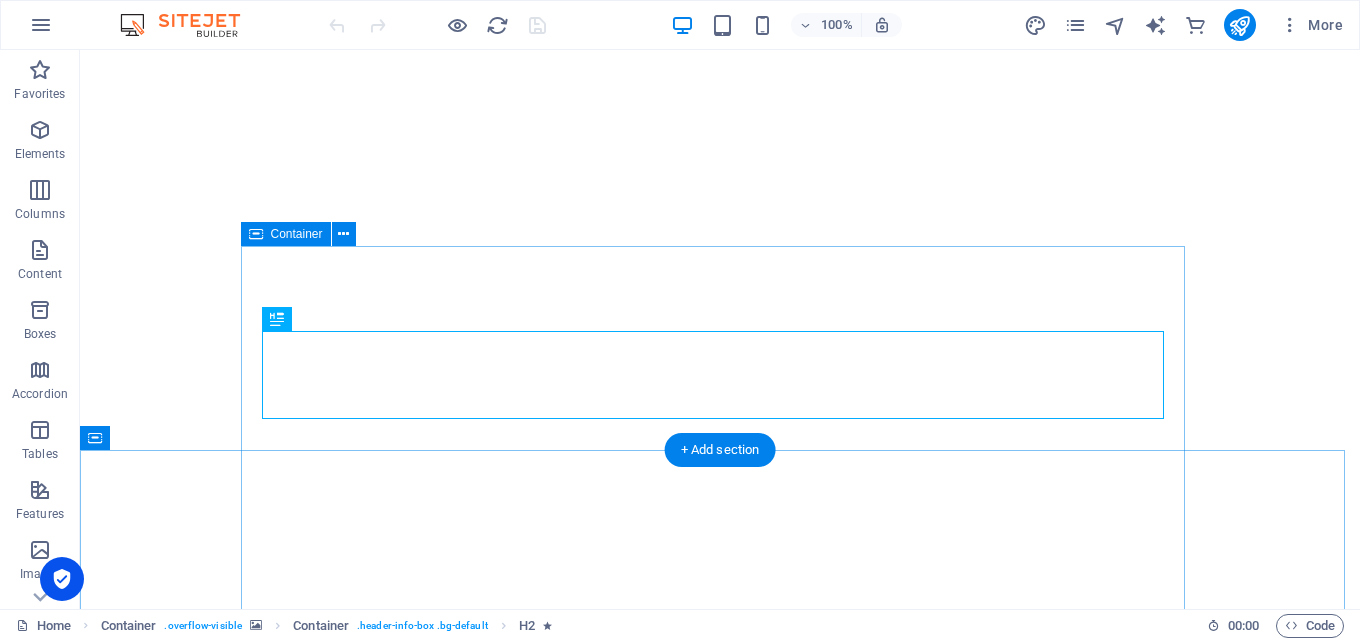 scroll, scrollTop: 0, scrollLeft: 0, axis: both 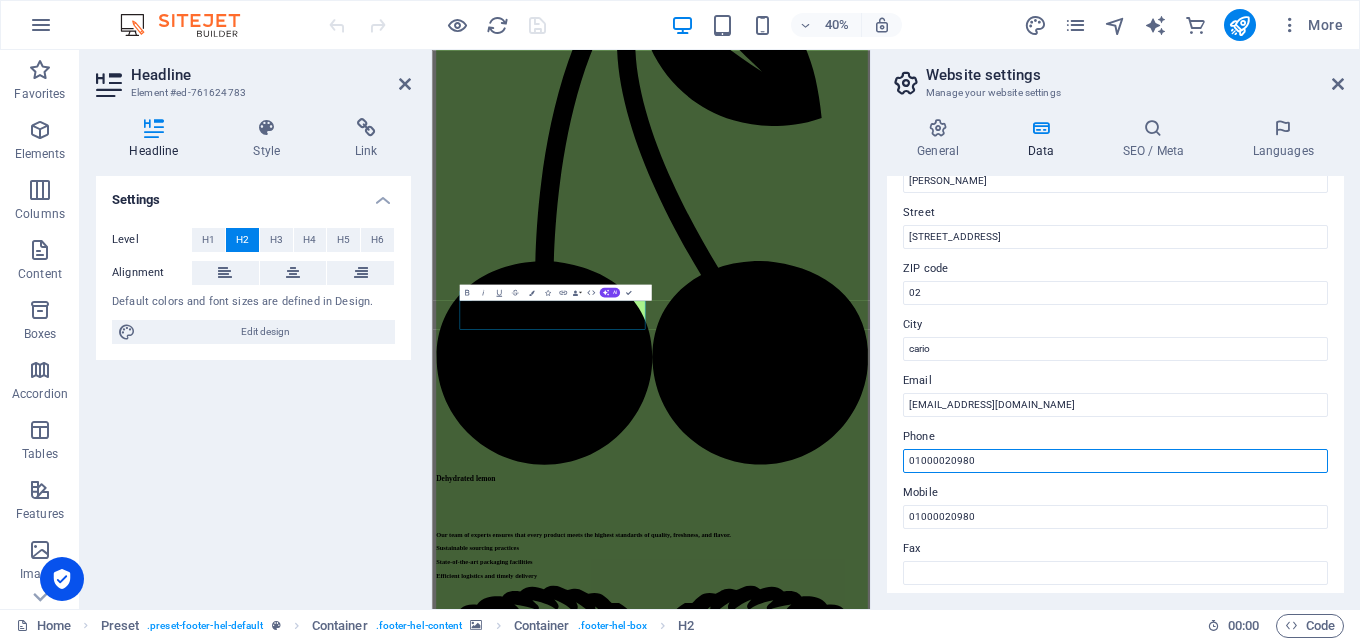 click on "01000020980" at bounding box center (1115, 461) 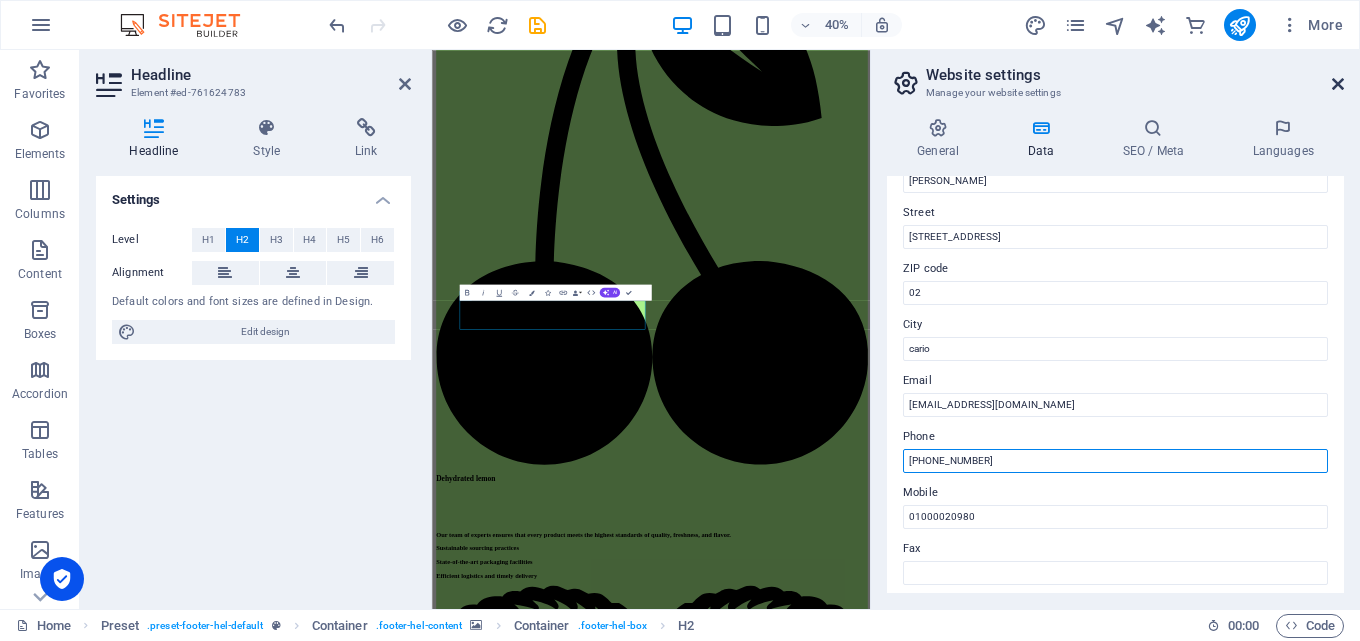 type on "[PHONE_NUMBER]" 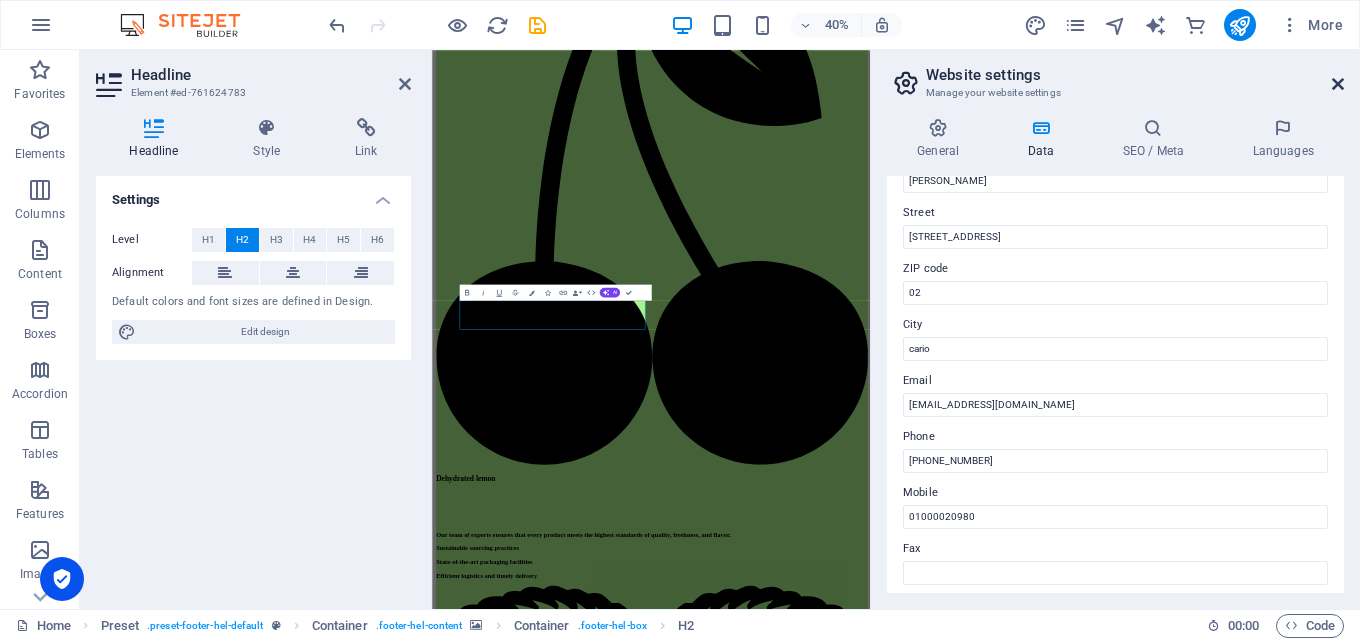 click at bounding box center [1338, 84] 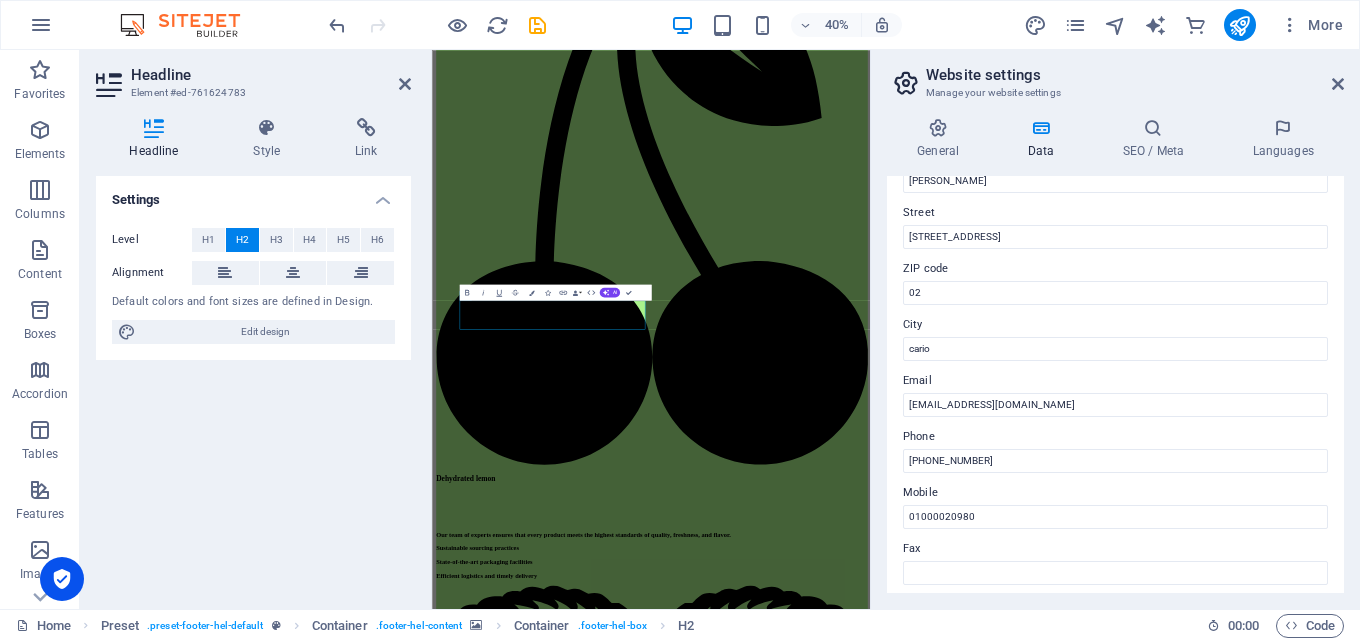 scroll, scrollTop: 11742, scrollLeft: 0, axis: vertical 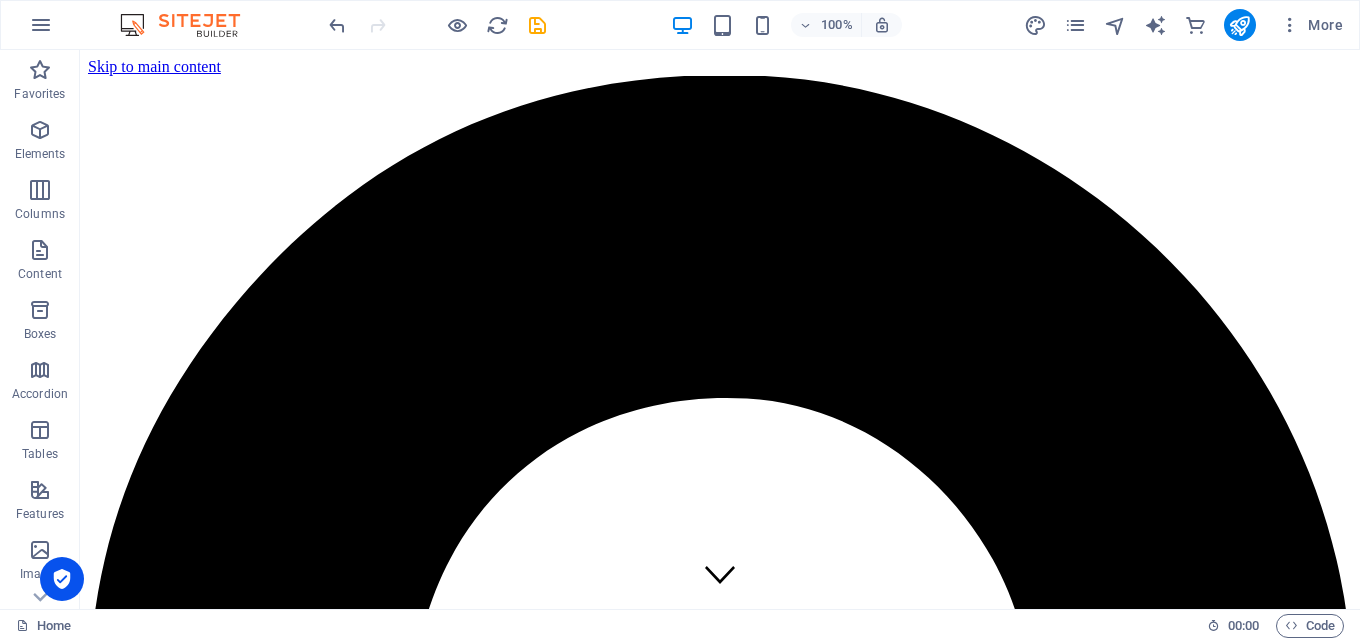 drag, startPoint x: 1355, startPoint y: 268, endPoint x: 1418, endPoint y: 98, distance: 181.2981 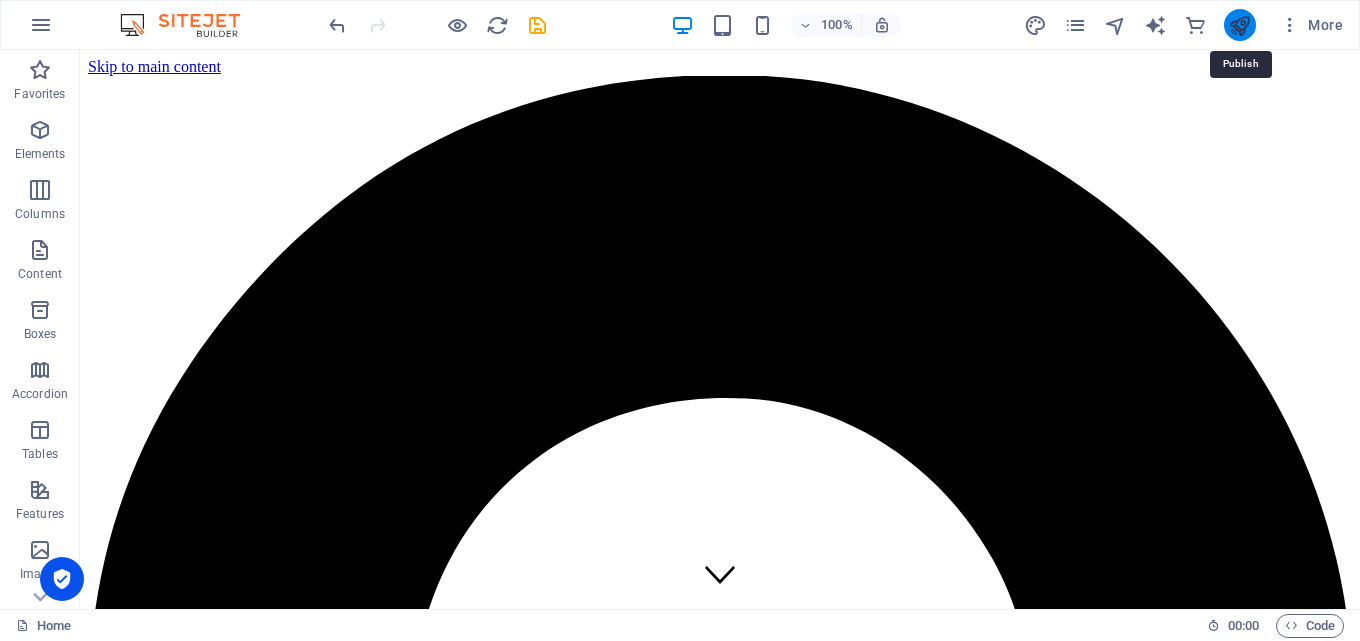 click at bounding box center (1239, 25) 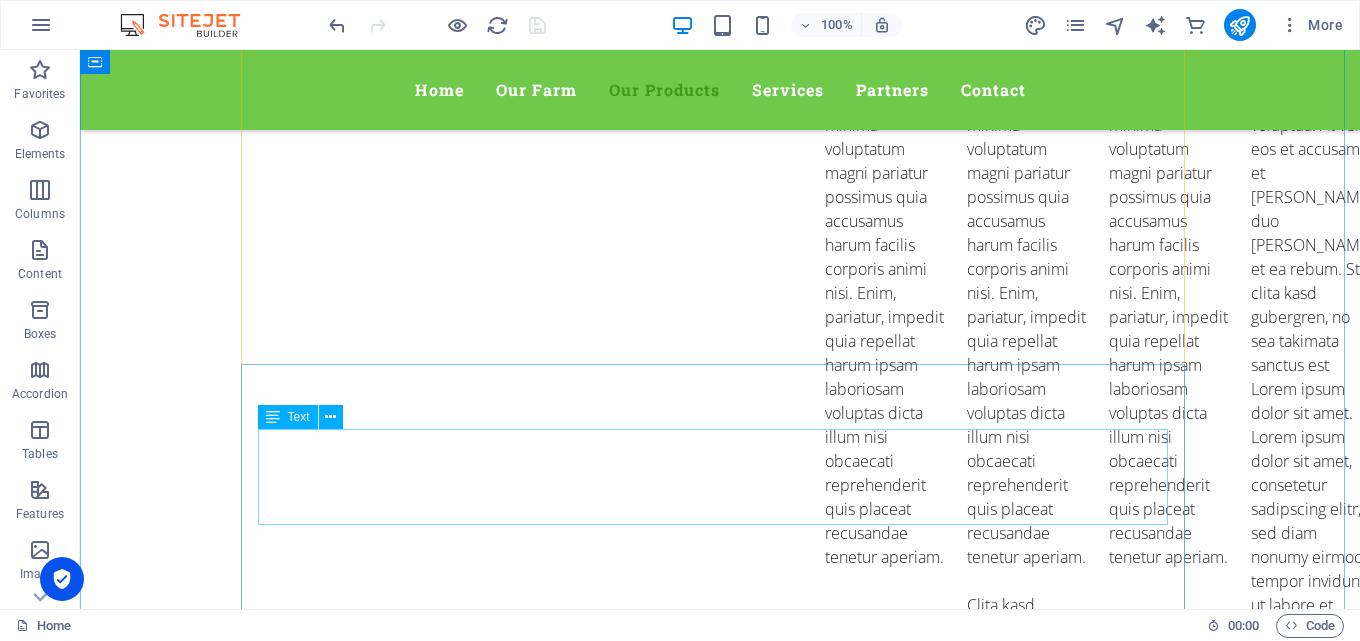 scroll, scrollTop: 5674, scrollLeft: 0, axis: vertical 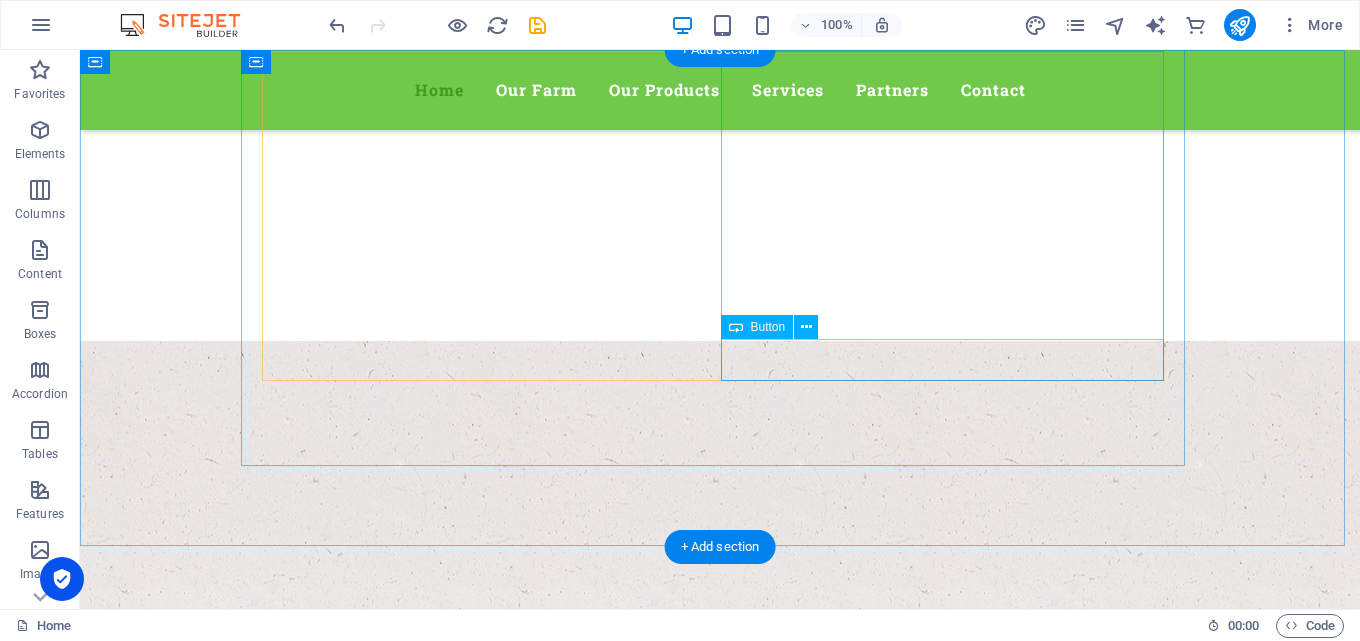 click on "our Products" at bounding box center [720, 1246] 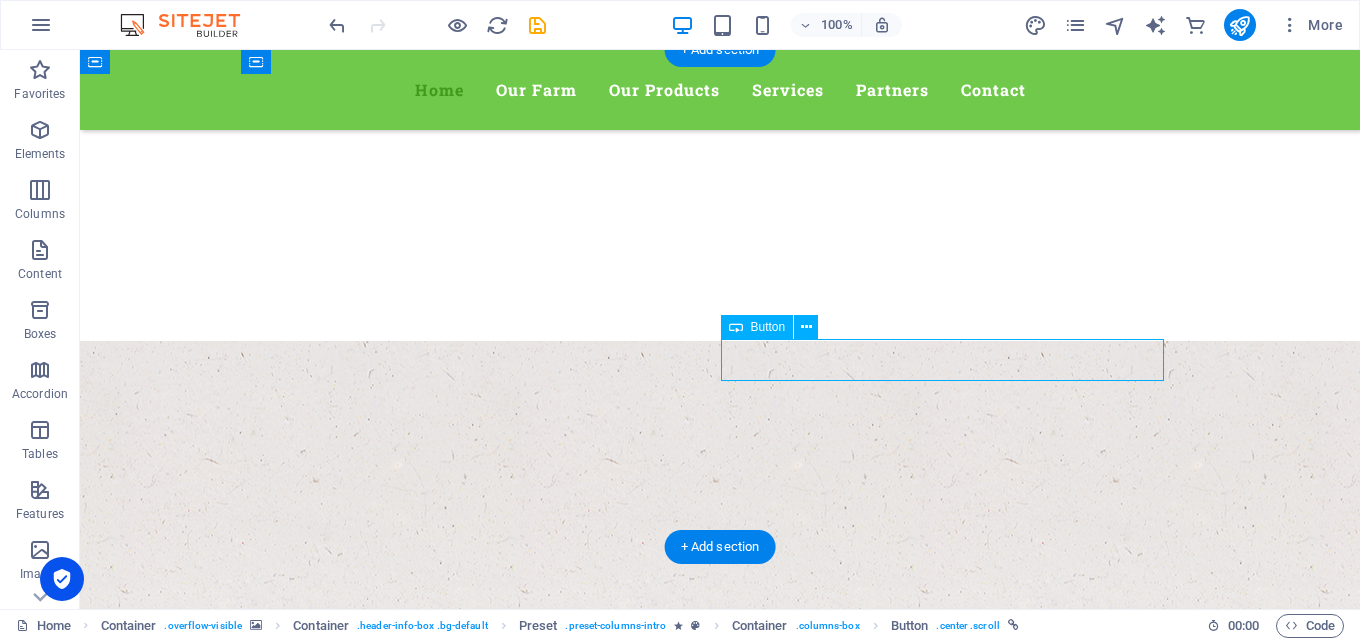 click on "our Products" at bounding box center [720, 1246] 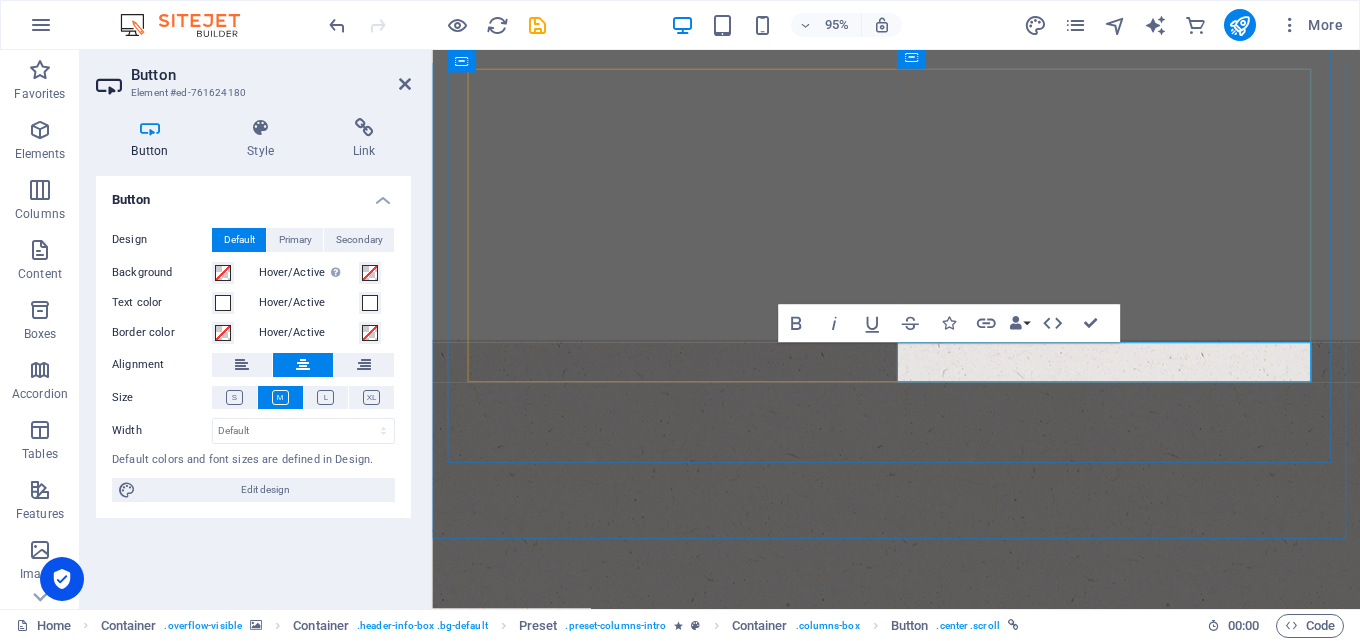 drag, startPoint x: 1096, startPoint y: 378, endPoint x: 1086, endPoint y: 379, distance: 10.049875 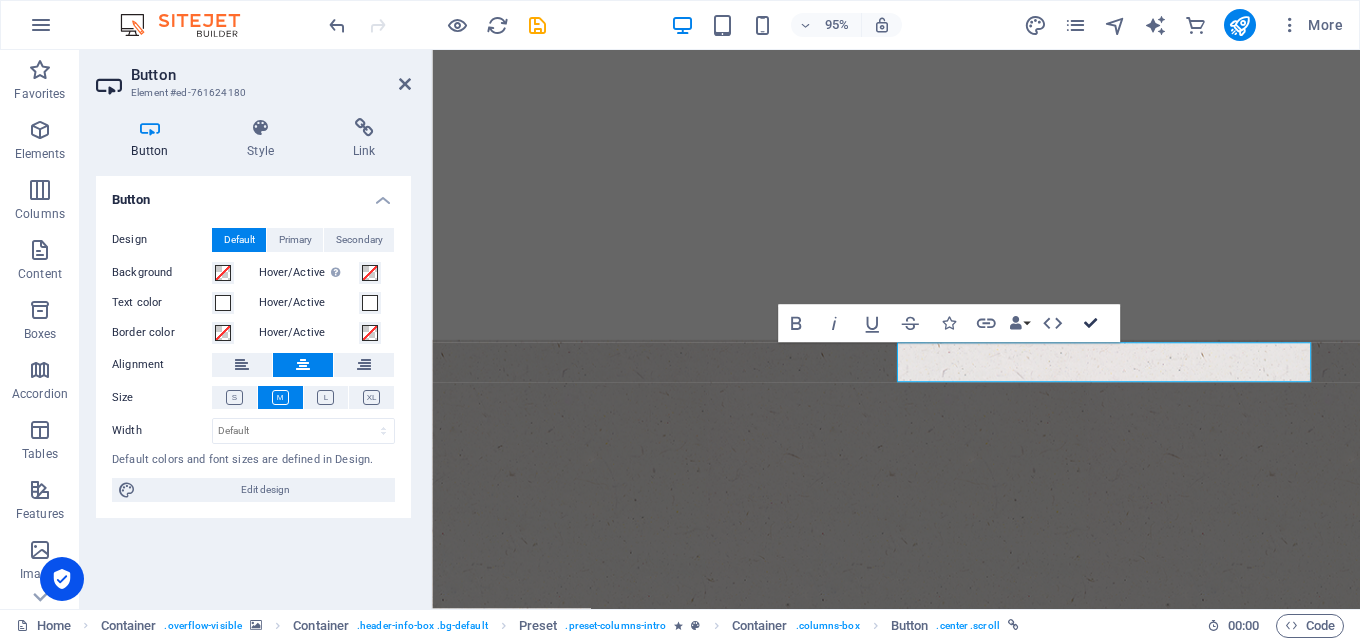drag, startPoint x: 991, startPoint y: 343, endPoint x: 1091, endPoint y: 325, distance: 101.607086 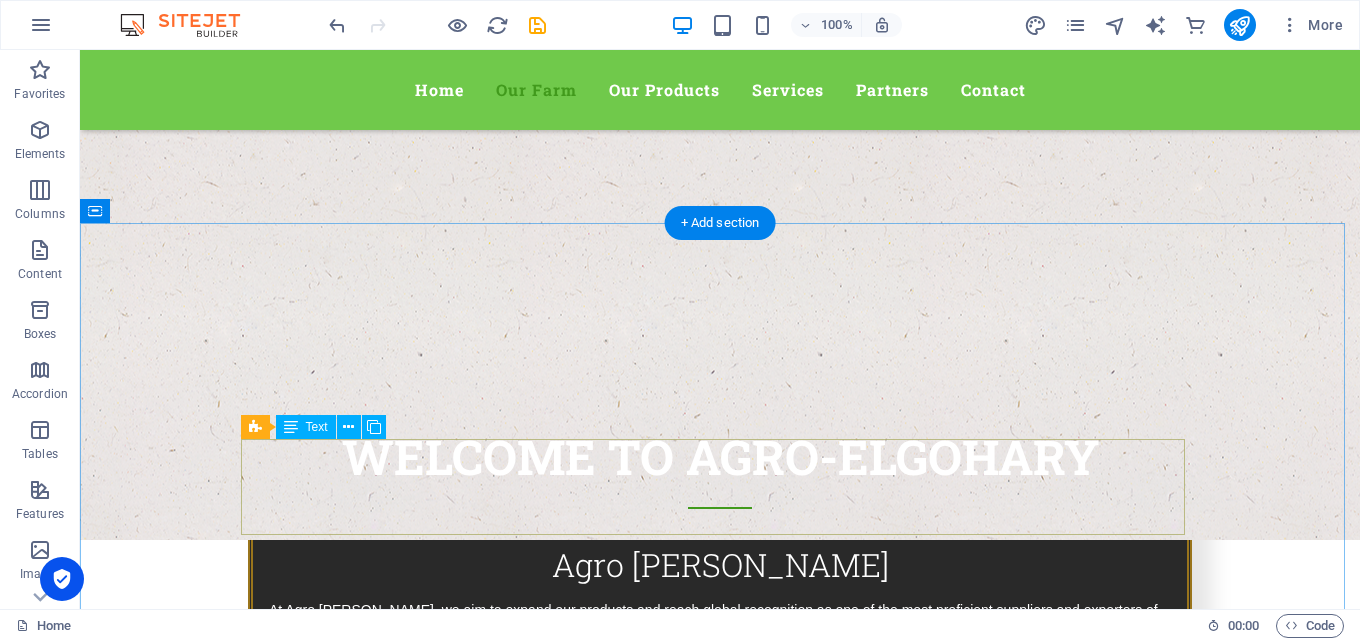 scroll, scrollTop: 681, scrollLeft: 0, axis: vertical 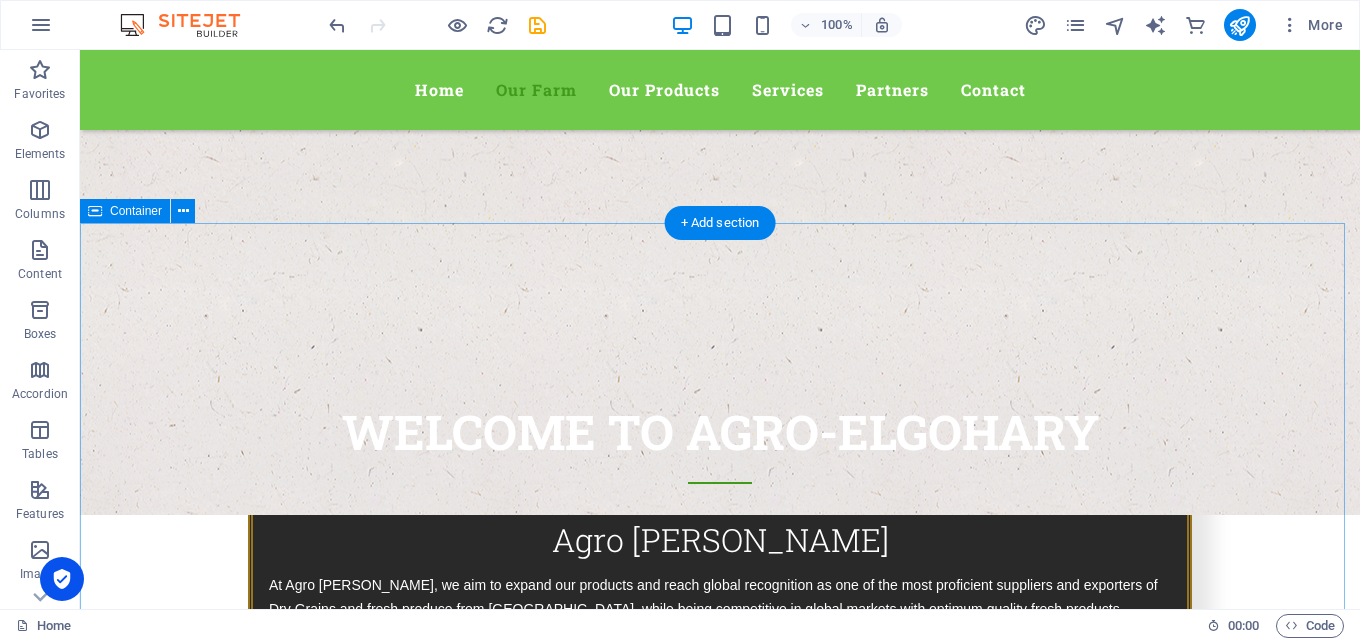 click on "our Facility Our facility raised up since 2012  Depending  on  -      our long / strong experience in export business  -      high qualified, trained ,  cooperative & quality verification team  to set up the goods applying with standers required -      high performed network of traders / manufactures remoting in many destinations of Egypt who gave us the ultimate trust to supply all what international need Basil Our extensive portfolio include 1-      Egyptian Dry grains: white beans with calibers, Rice, Beans   and more 2-      - Aromatics: herbs, spices, and seeds Basil,       ( sora )  Coriander Seeds  ( sora )  Caraway seeds ( sora) Peppermint ( Crushed – leaves ) packed in cartons  Hebisucus   ( sora ) Sesame seeds ( sora ) Lemon grass ( sora ) Oregano Chamomile  Aniseeds Dehydrated lemon ( yellow & black ) dehydrated in natural way Peppermint  Our facility raised up since 2012  Depending  on  -      our long / strong experience in export business  -      - - 3-" at bounding box center [720, 2045] 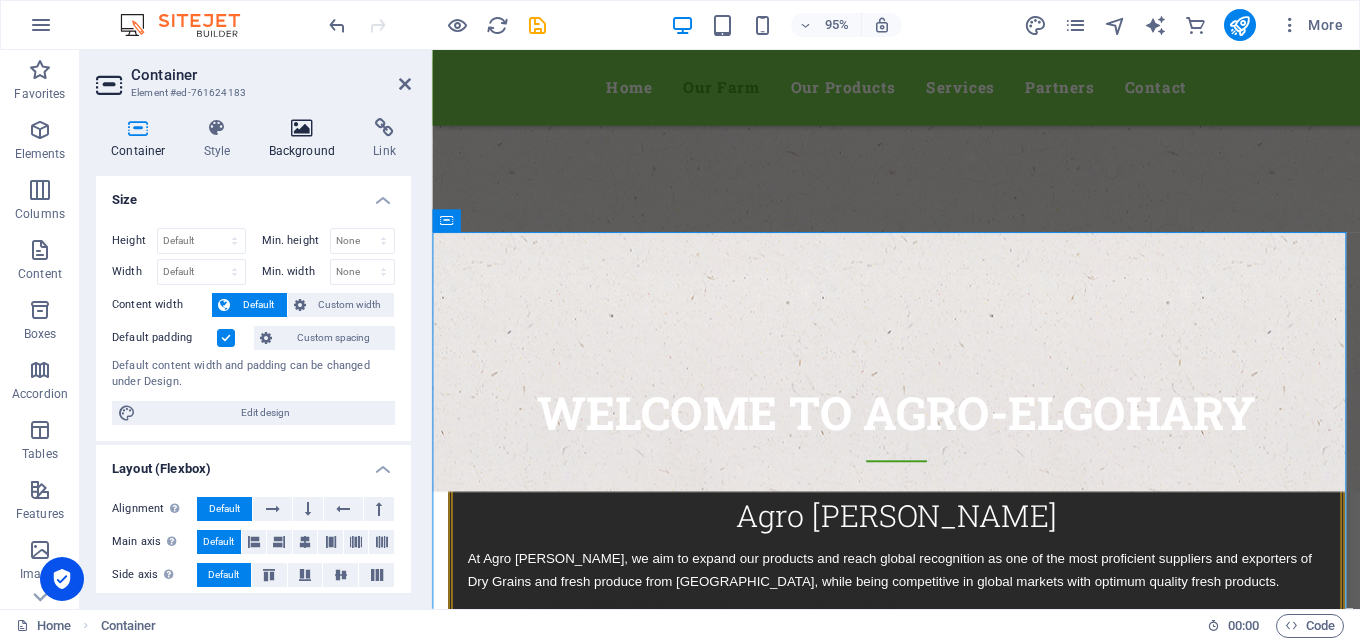 click at bounding box center (302, 128) 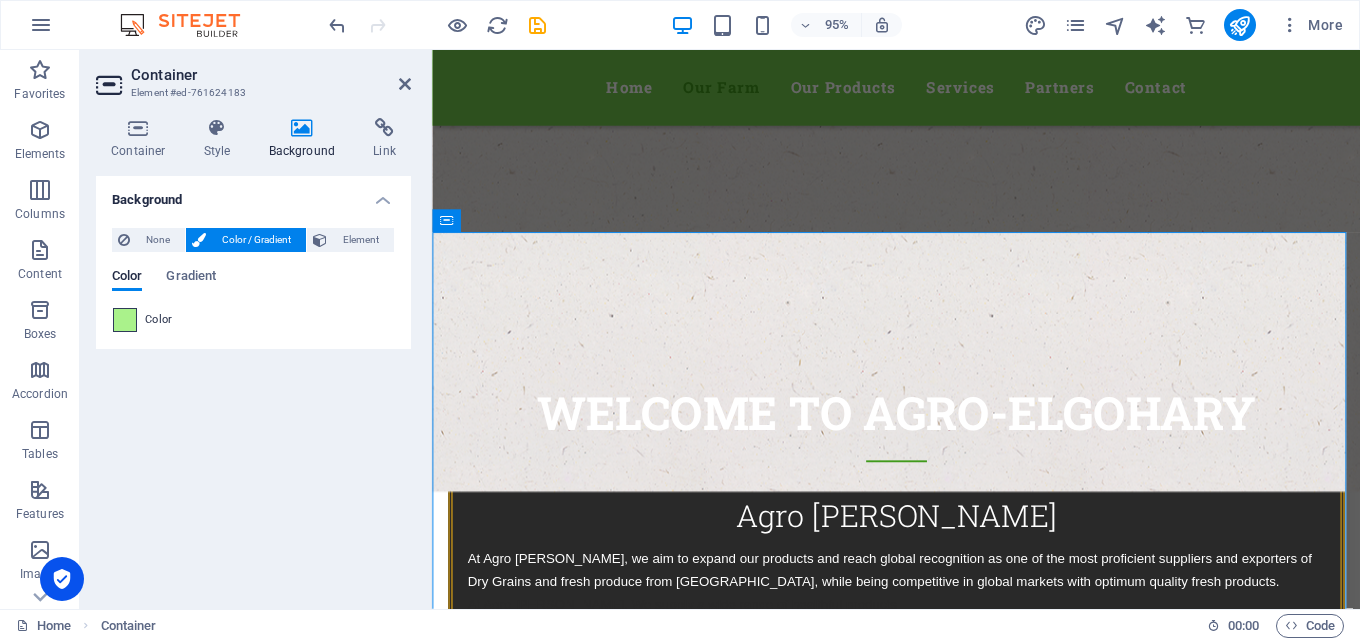 click at bounding box center [125, 320] 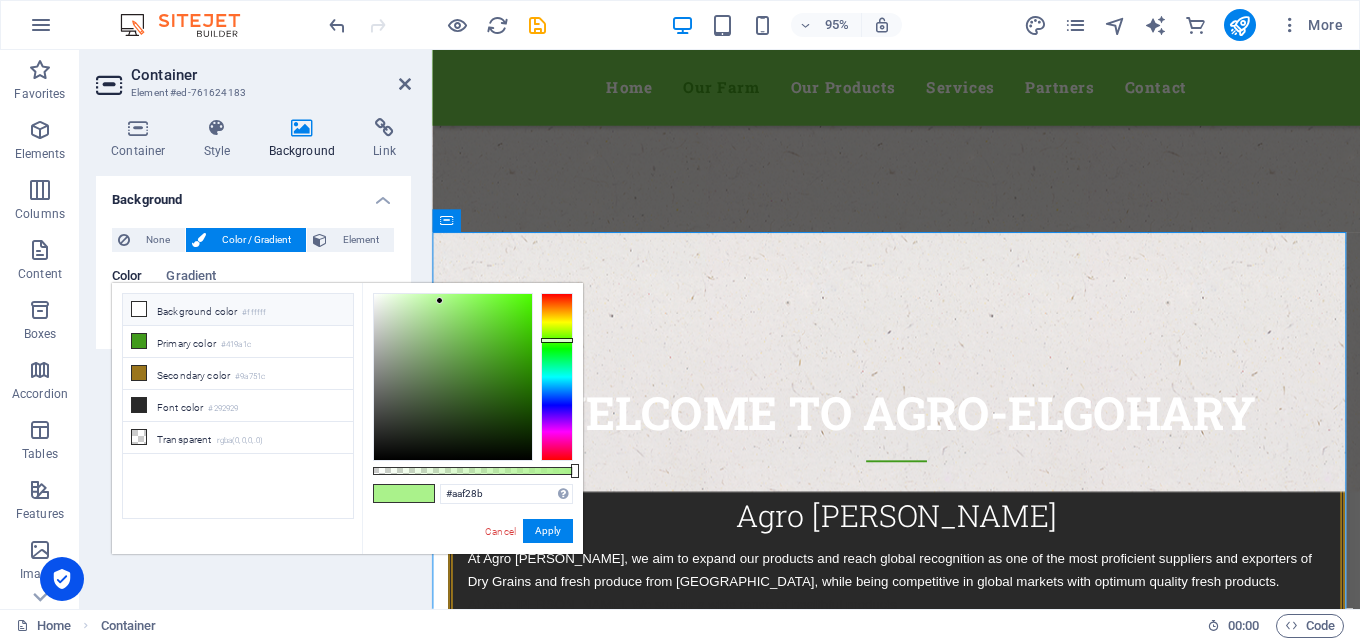 click on "Background color
#ffffff" at bounding box center (238, 310) 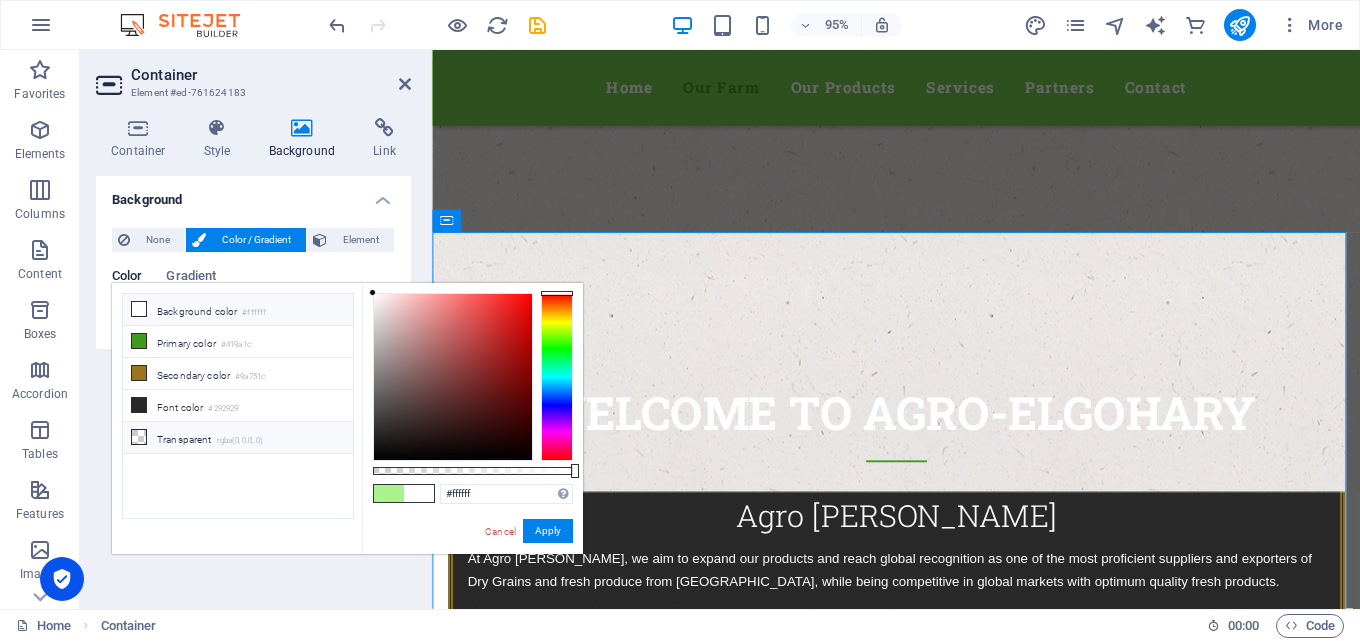 click on "Transparent
rgba(0,0,0,.0)" at bounding box center (238, 438) 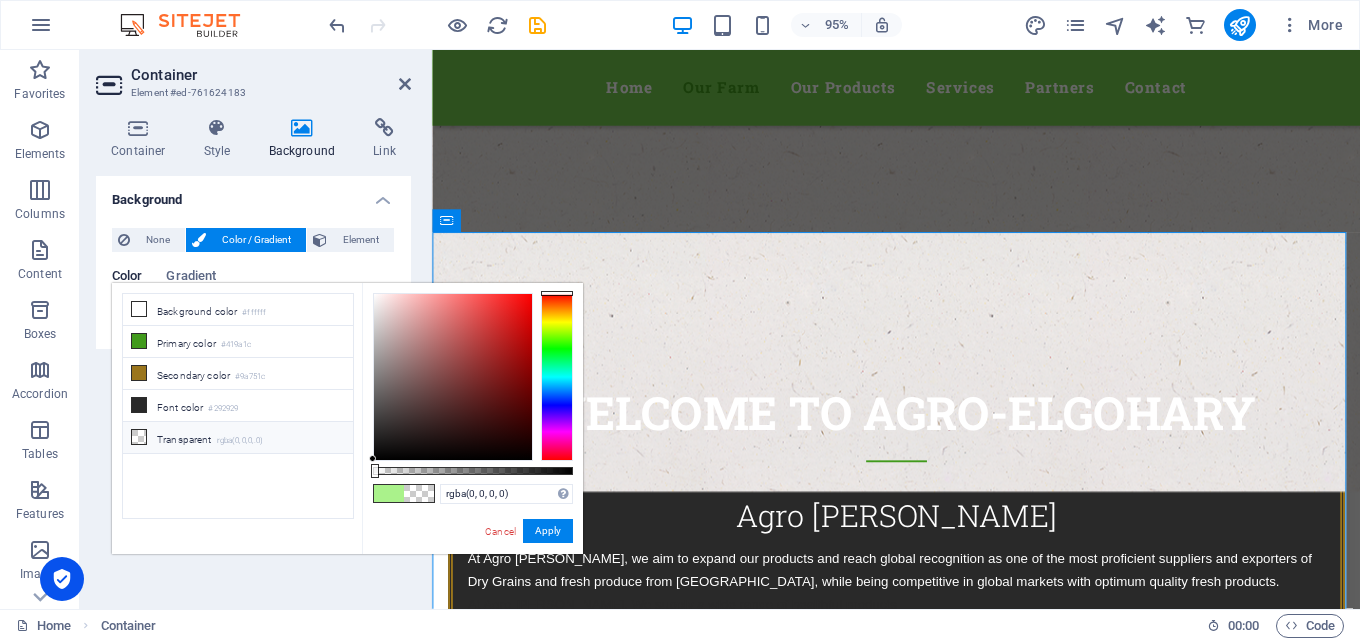 click at bounding box center [139, 437] 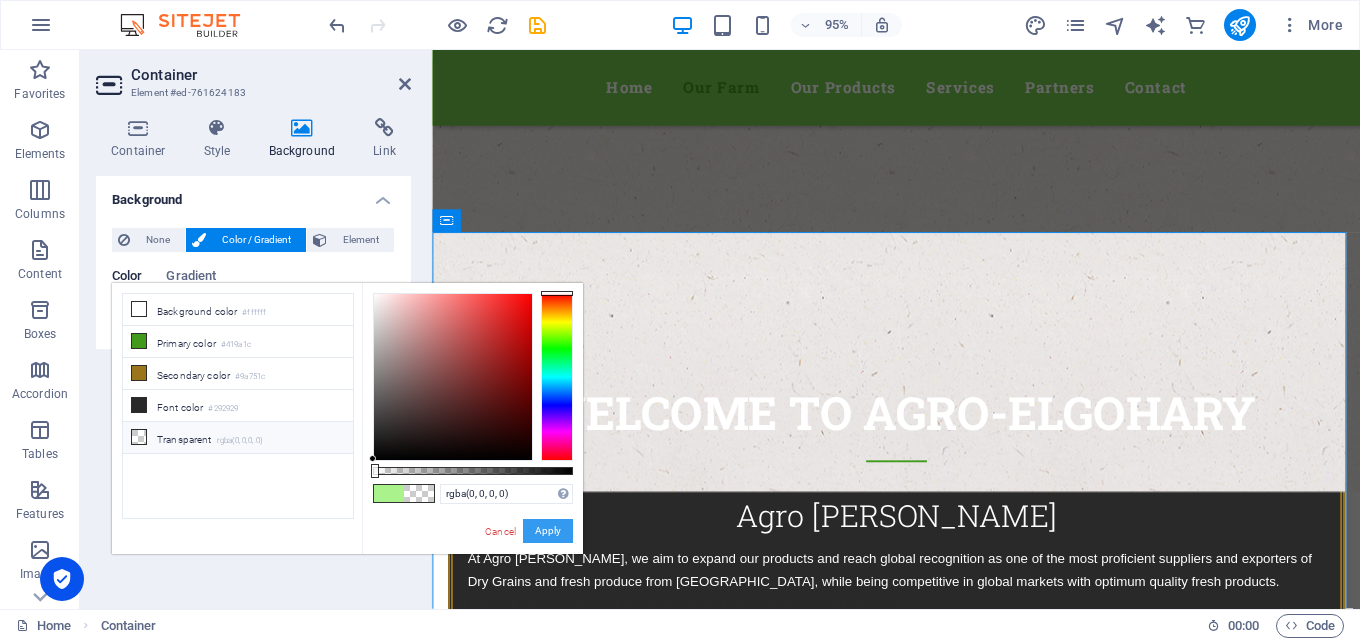 click on "Apply" at bounding box center (548, 531) 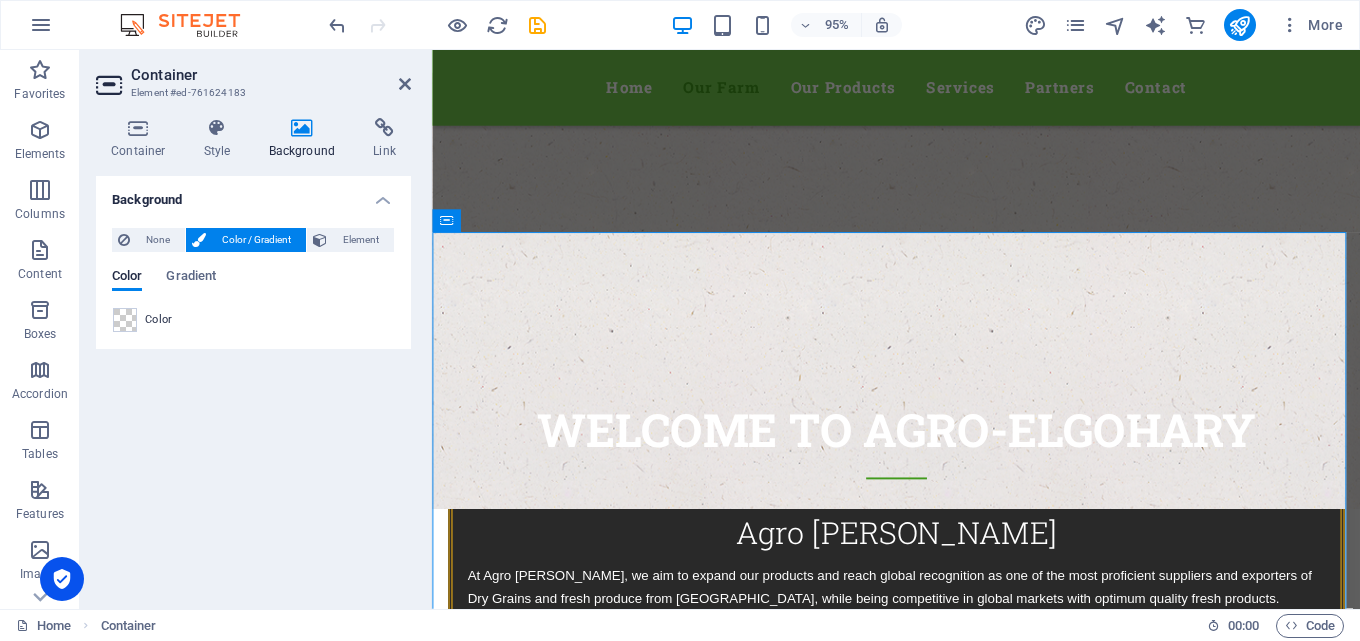 click at bounding box center [920, 303] 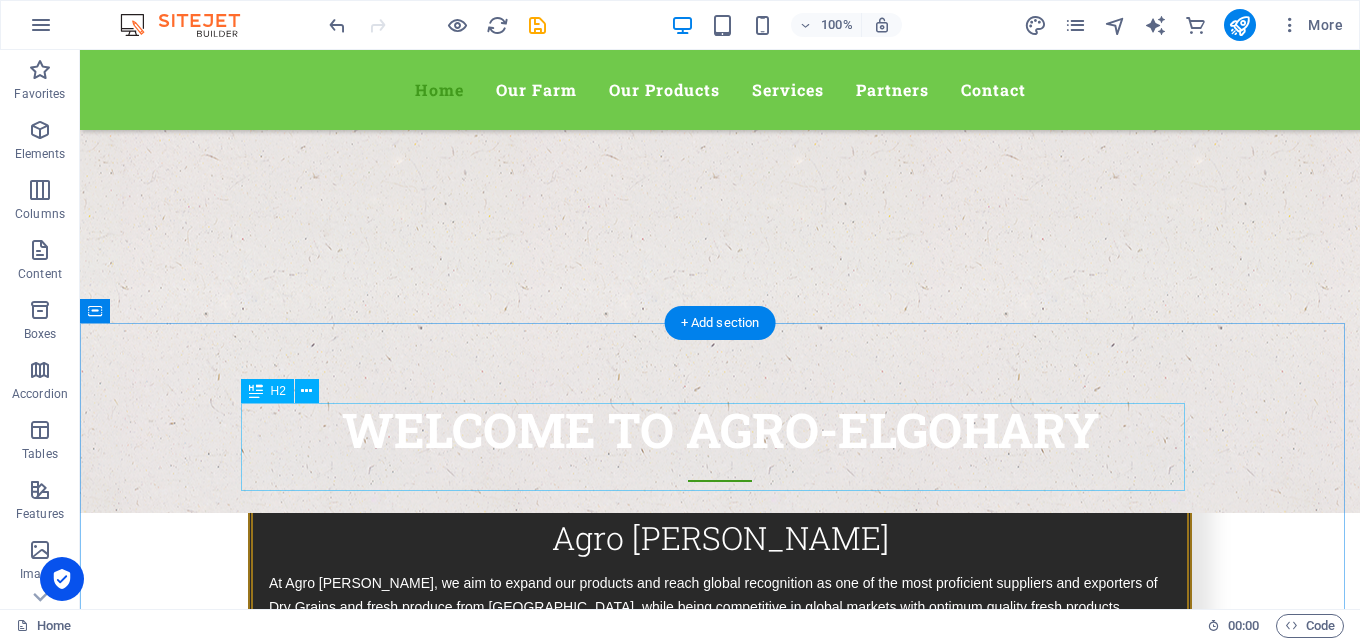 scroll, scrollTop: 581, scrollLeft: 0, axis: vertical 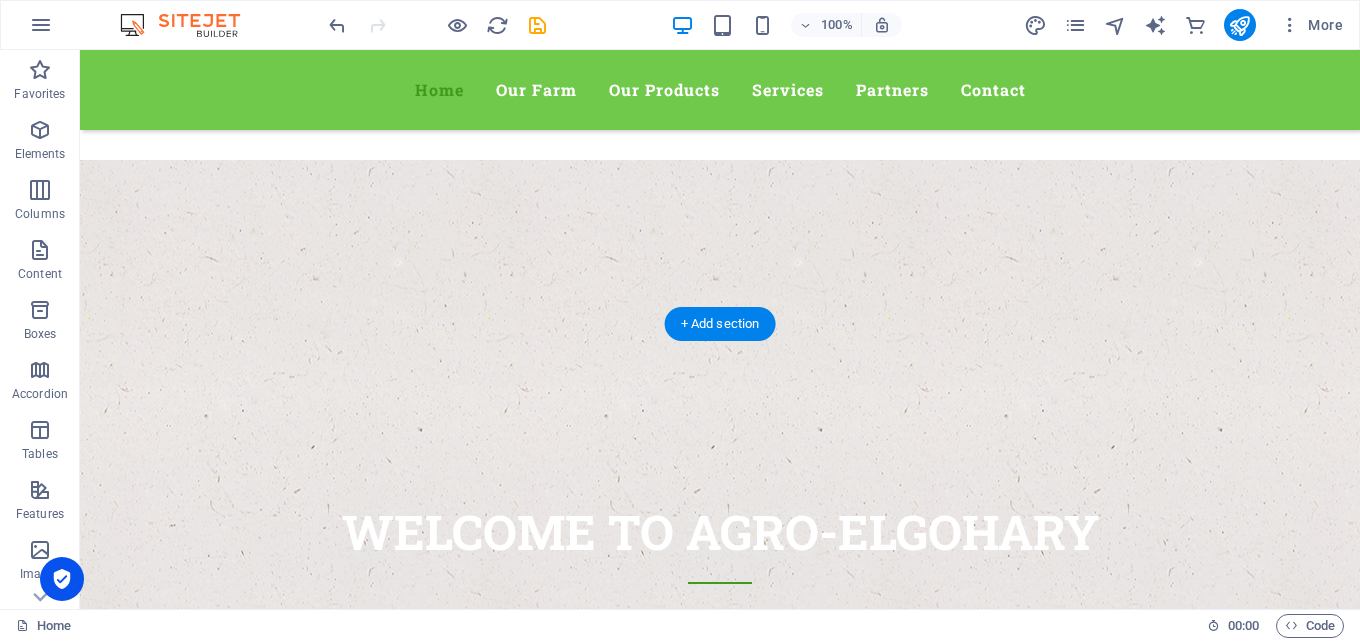 click at bounding box center [720, 387] 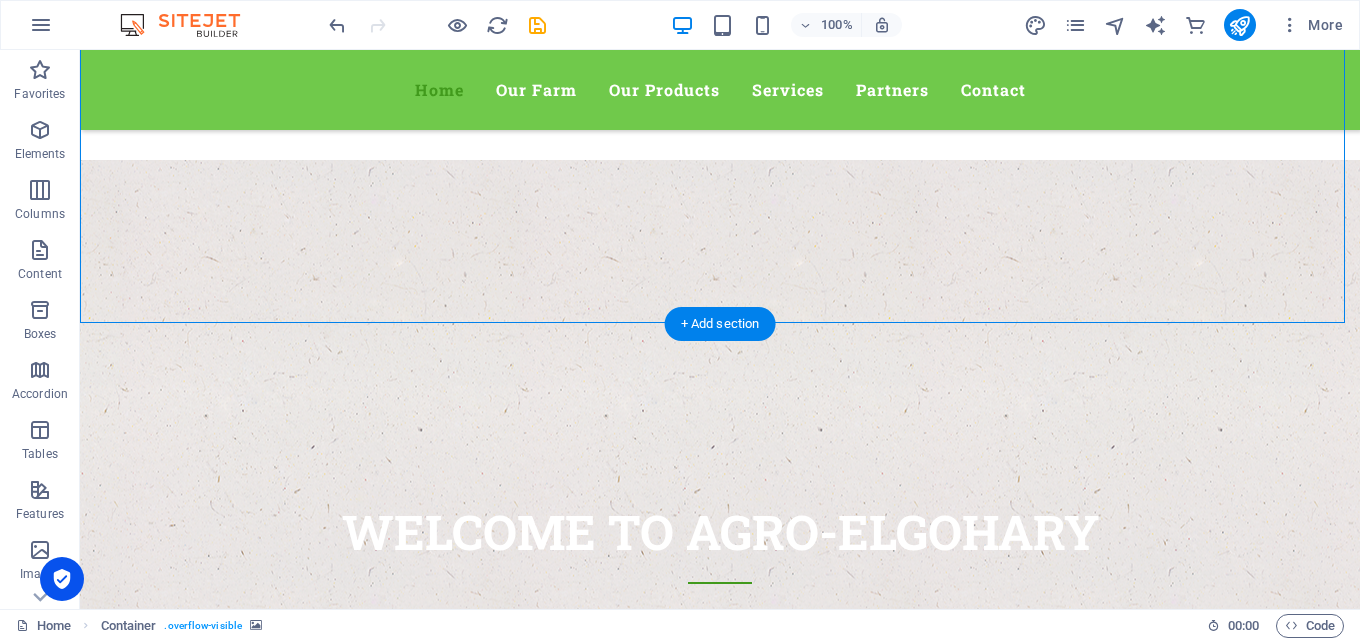 click at bounding box center (720, 387) 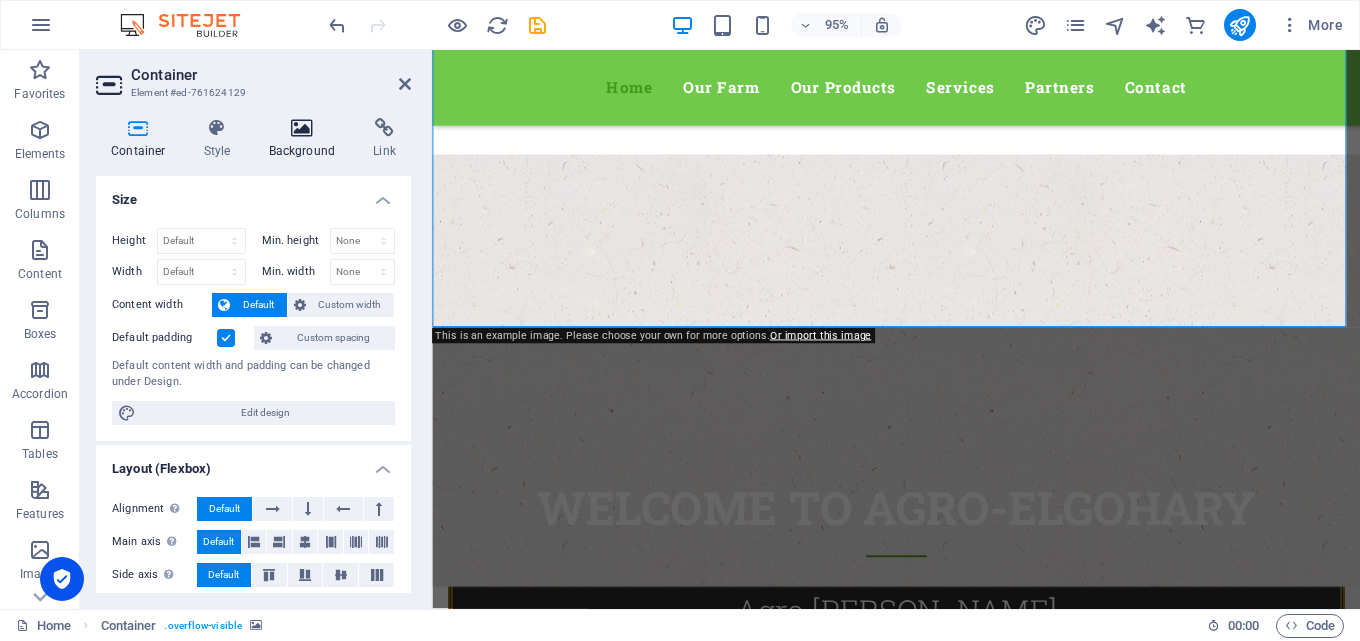 click on "Background" at bounding box center [306, 139] 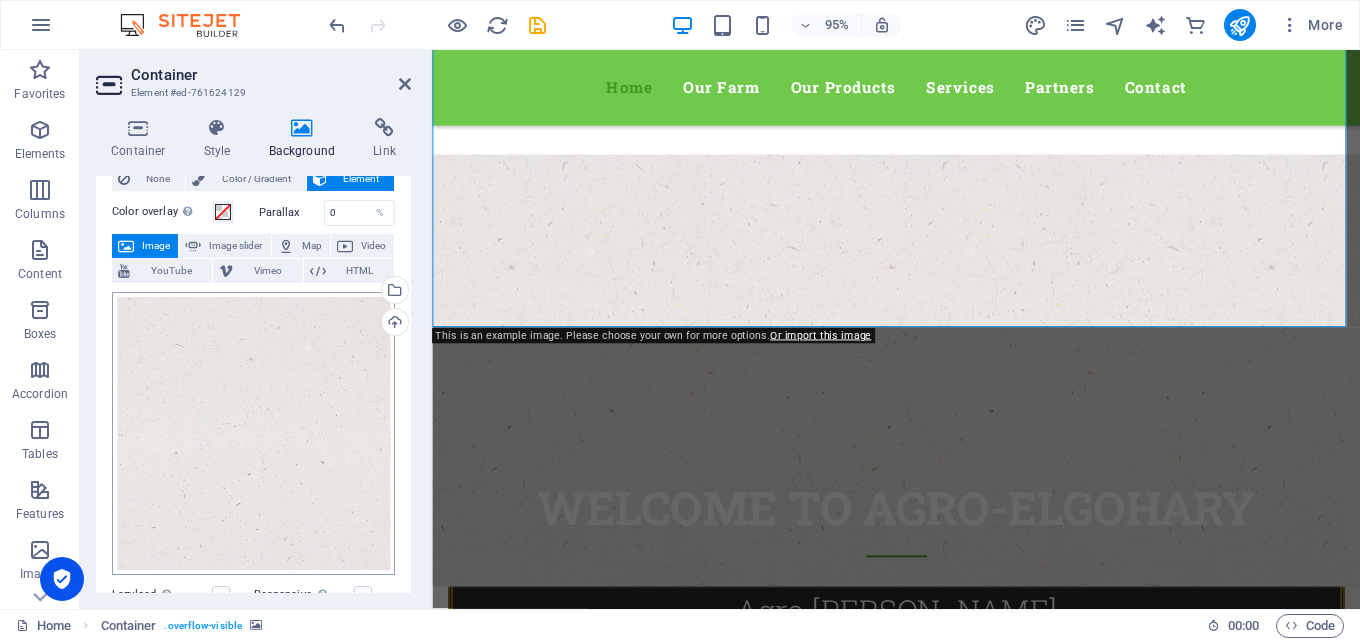 scroll, scrollTop: 100, scrollLeft: 0, axis: vertical 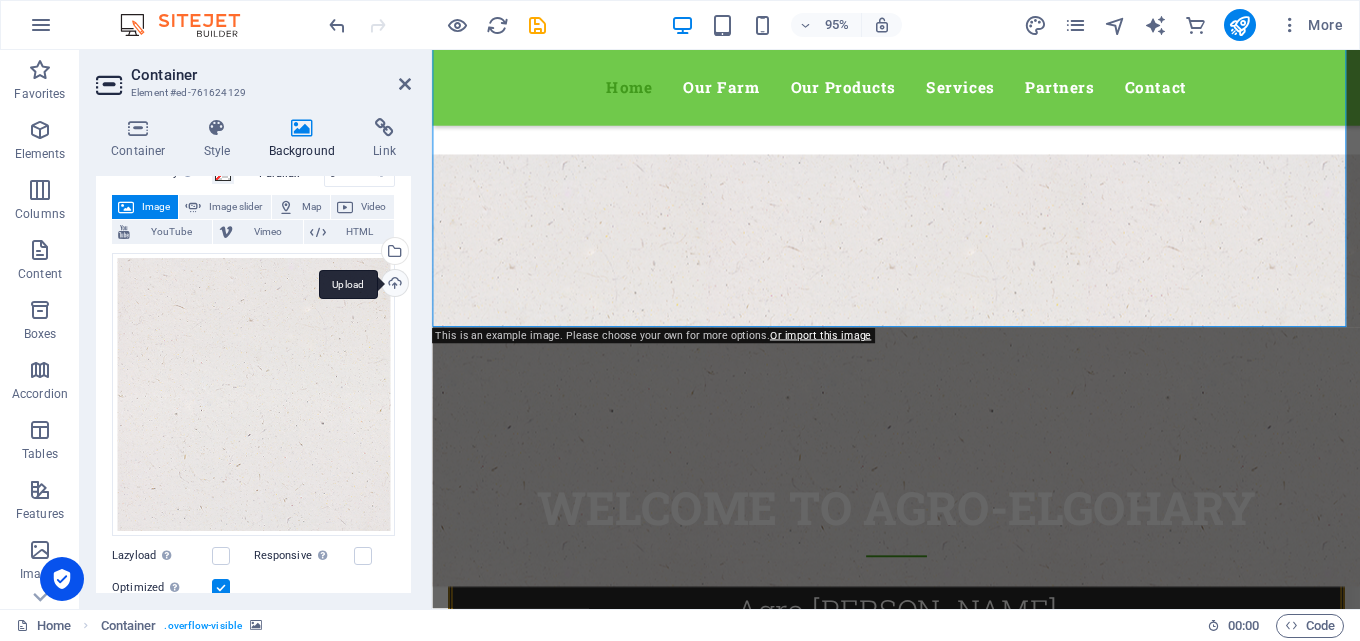 click on "Upload" at bounding box center [393, 285] 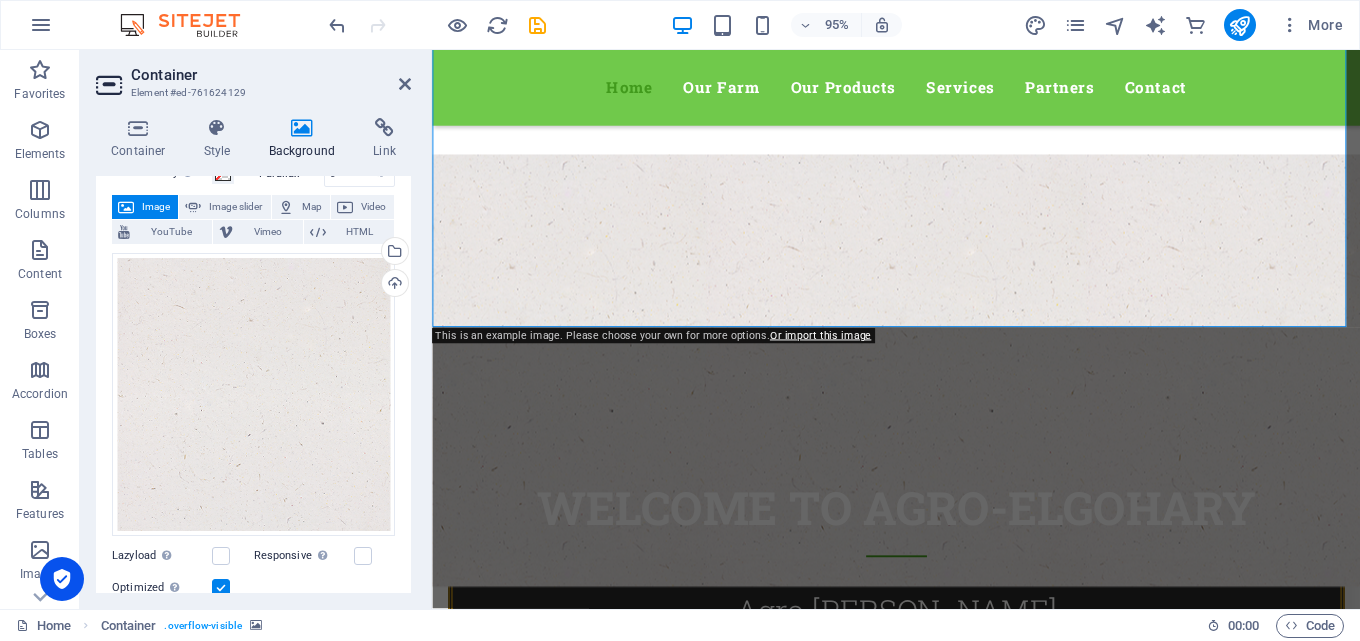 click at bounding box center [920, 387] 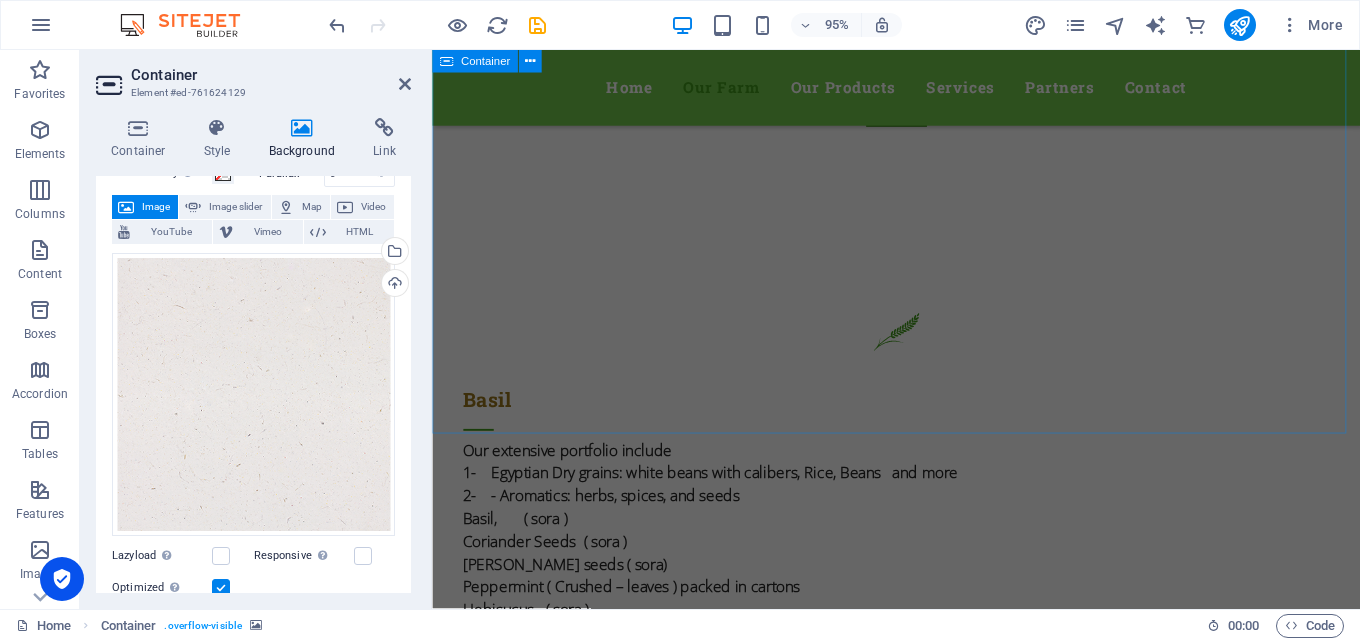 scroll, scrollTop: 1681, scrollLeft: 0, axis: vertical 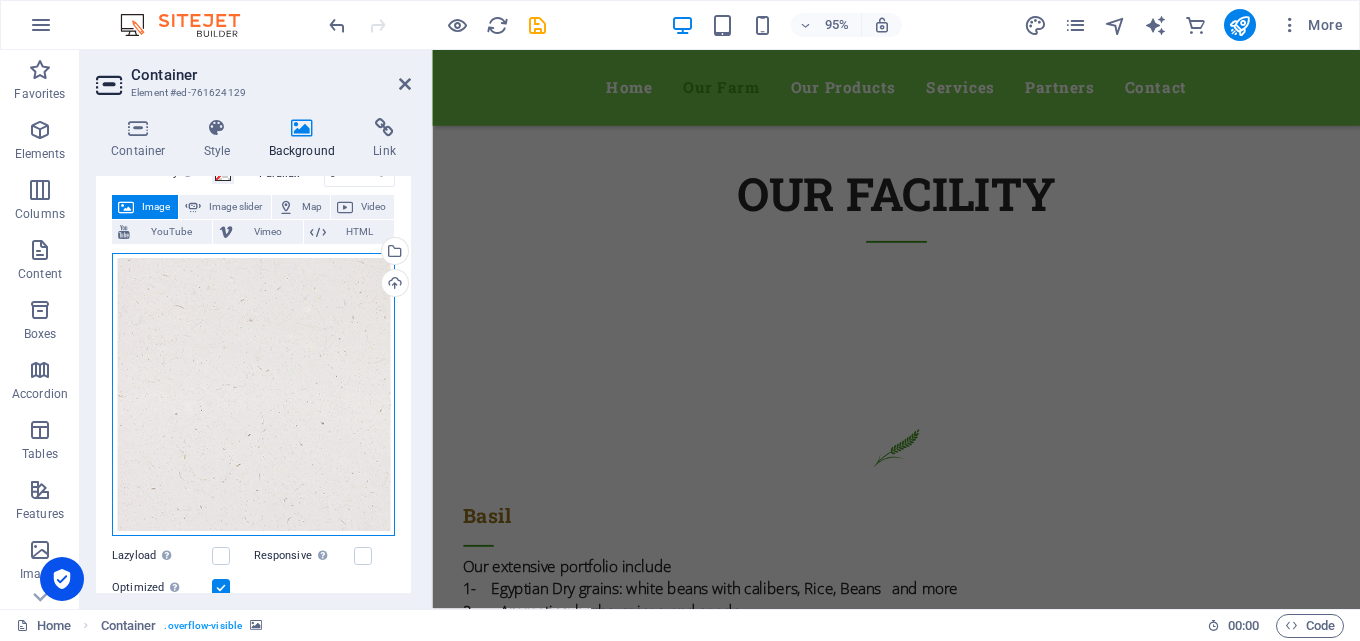 drag, startPoint x: 284, startPoint y: 363, endPoint x: 209, endPoint y: 334, distance: 80.411446 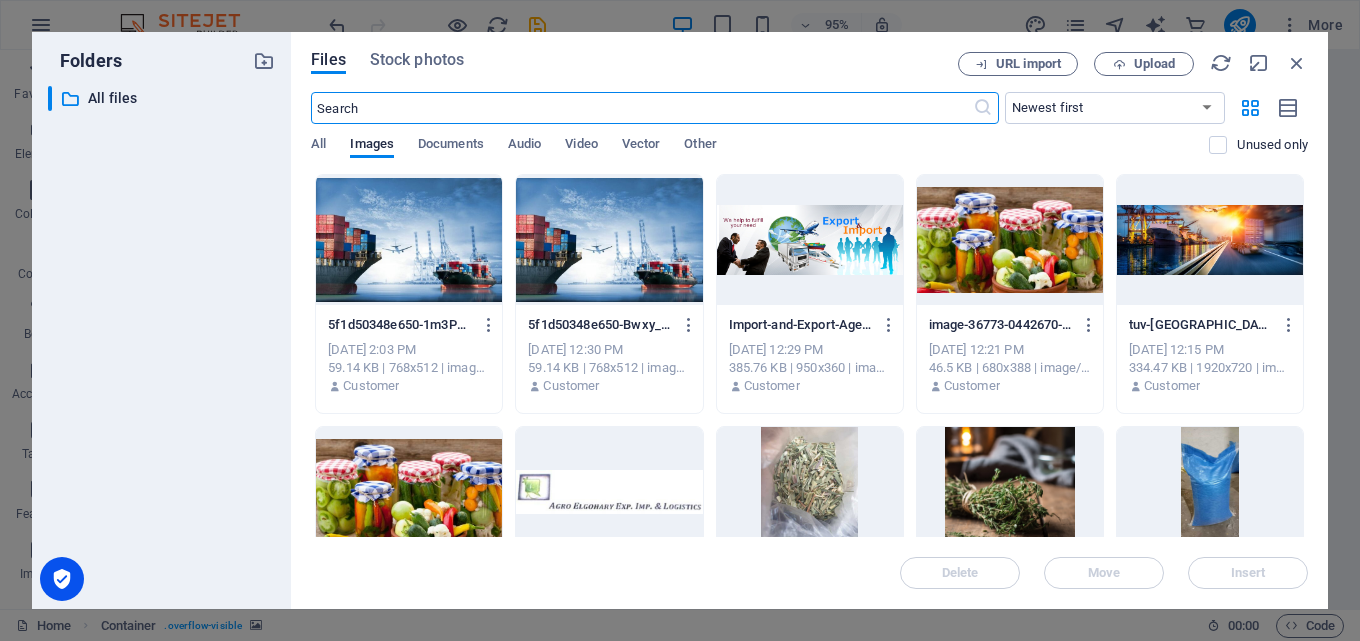 scroll, scrollTop: 348, scrollLeft: 0, axis: vertical 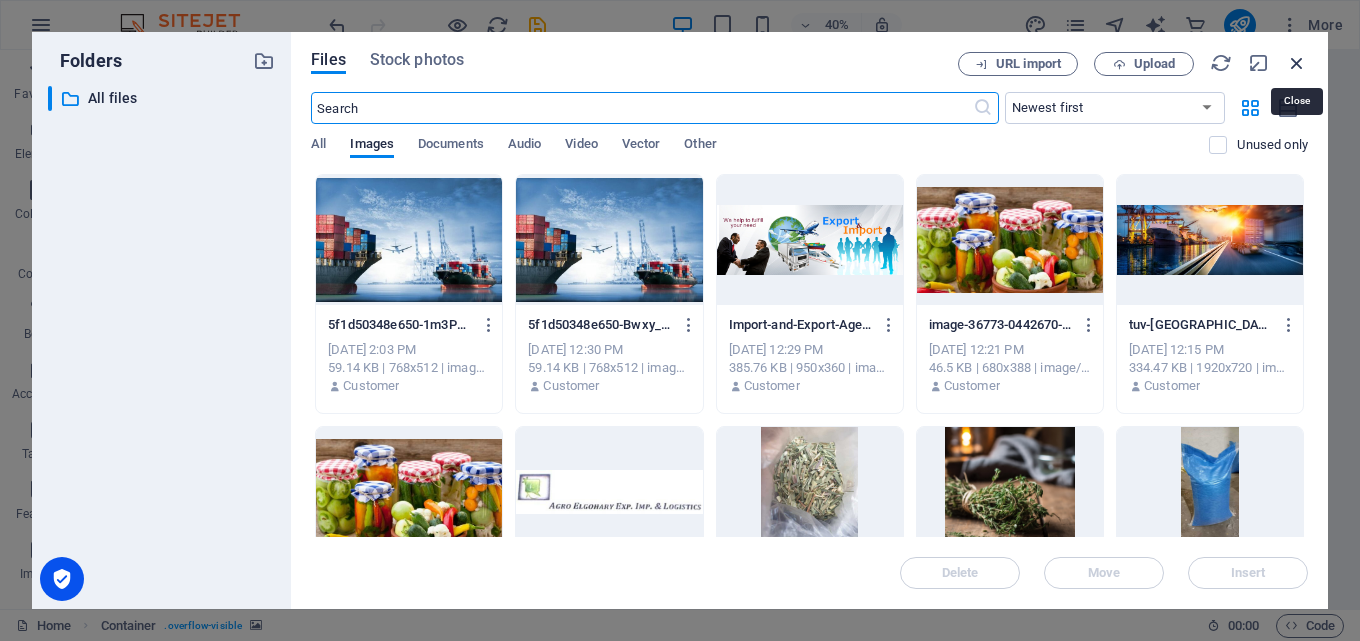 click at bounding box center [1297, 63] 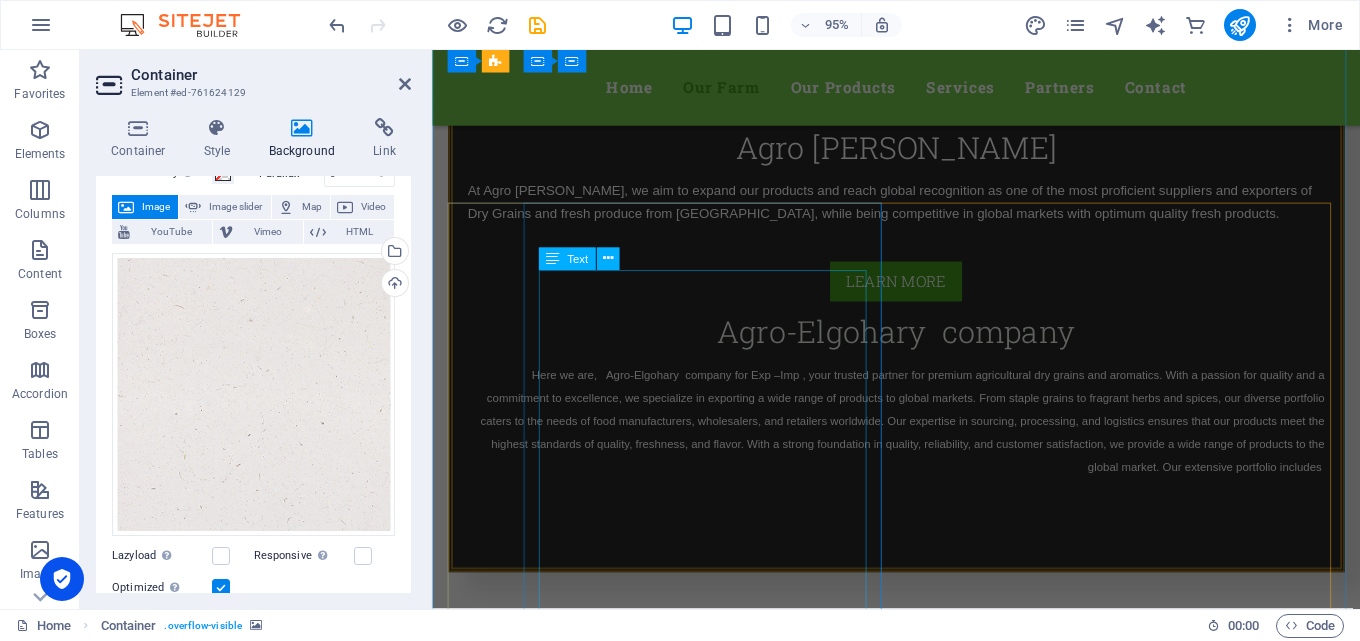 scroll, scrollTop: 1048, scrollLeft: 0, axis: vertical 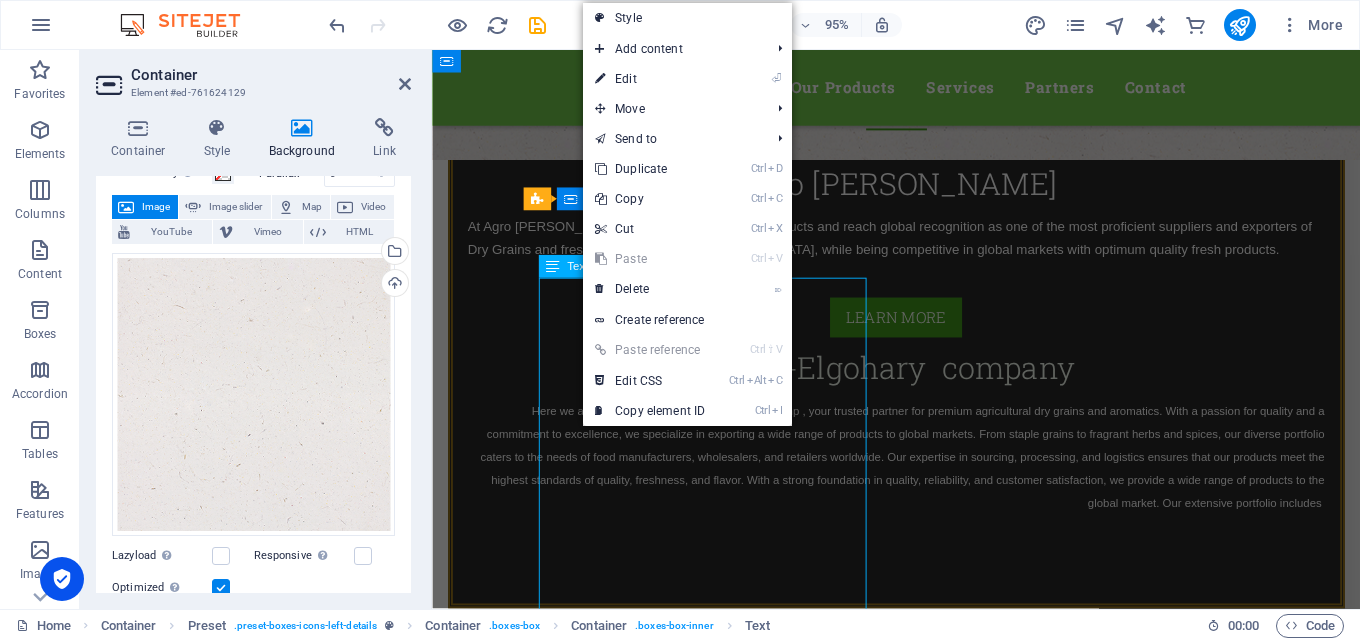 click on "Our extensive portfolio include 1-      Egyptian Dry grains: white beans with calibers, Rice, Beans   and more 2-      - Aromatics: herbs, spices, and seeds Basil,       ( sora )  Coriander Seeds  ( sora )  Caraway seeds ( sora) Peppermint ( Crushed – leaves ) packed in cartons  Hebisucus   ( sora ) Sesame seeds ( sora ) Lemon grass ( sora ) Oregano Chamomile  Aniseeds Dehydrated lemon ( yellow & black ) dehydrated in natural way" at bounding box center [921, 1382] 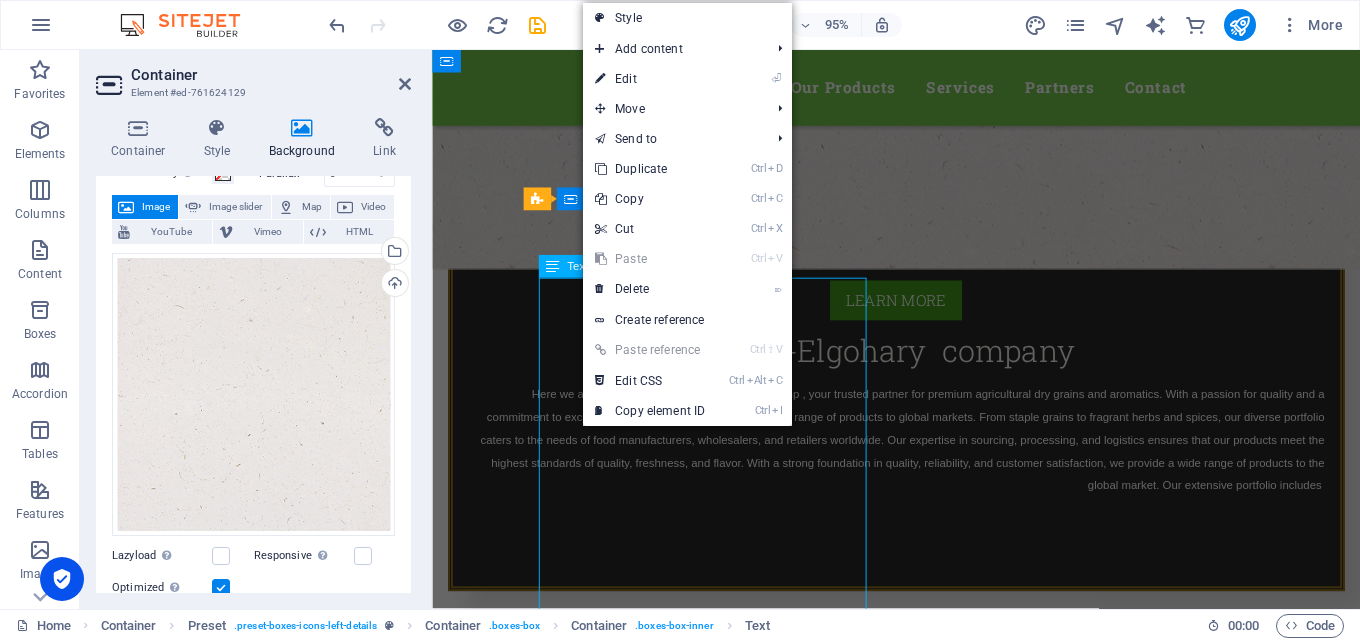 scroll, scrollTop: 1029, scrollLeft: 0, axis: vertical 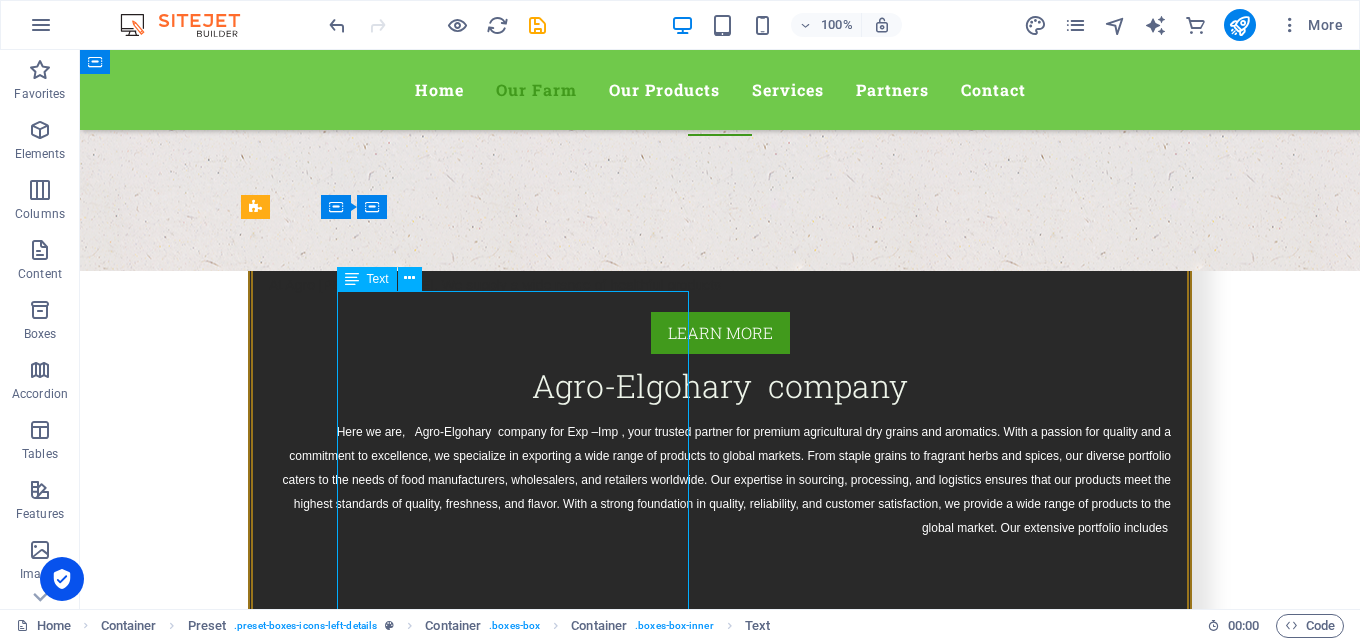click on "Our extensive portfolio include 1-      Egyptian Dry grains: white beans with calibers, Rice, Beans   and more 2-      - Aromatics: herbs, spices, and seeds Basil,       ( sora )  Coriander Seeds  ( sora )  Caraway seeds ( sora) Peppermint ( Crushed – leaves ) packed in cartons  Hebisucus   ( sora ) Sesame seeds ( sora ) Lemon grass ( sora ) Oregano Chamomile  Aniseeds Dehydrated lemon ( yellow & black ) dehydrated in natural way" at bounding box center (720, 1383) 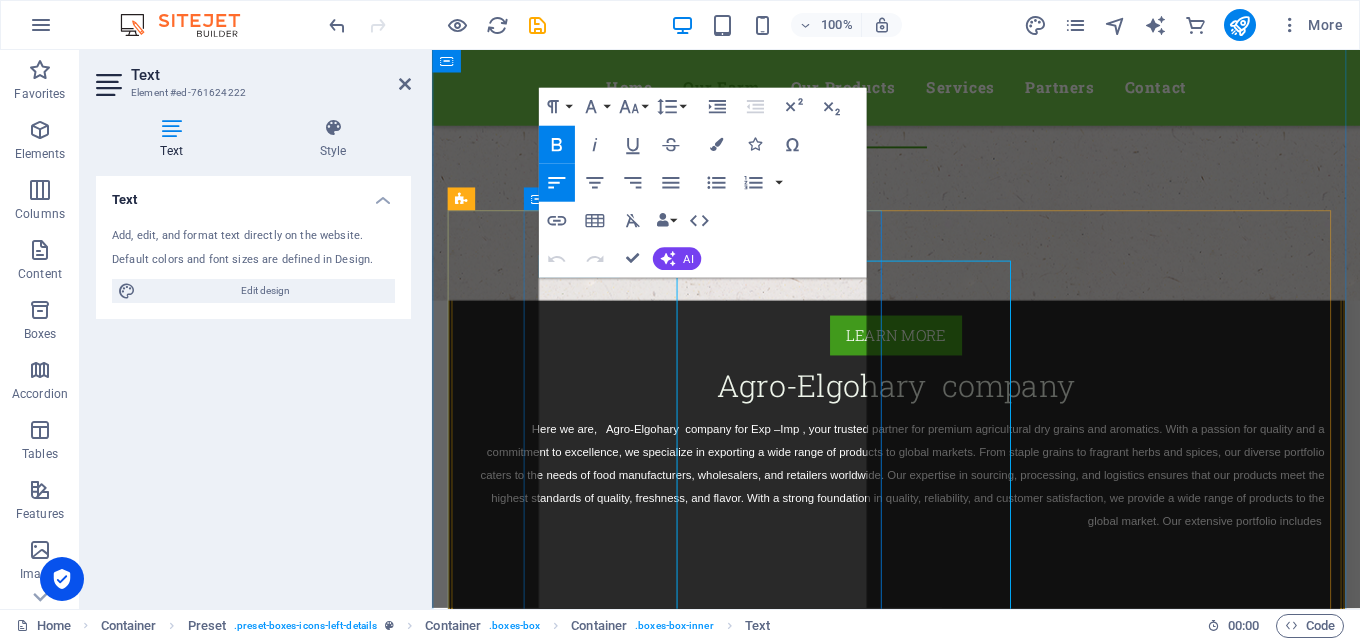 scroll, scrollTop: 1048, scrollLeft: 0, axis: vertical 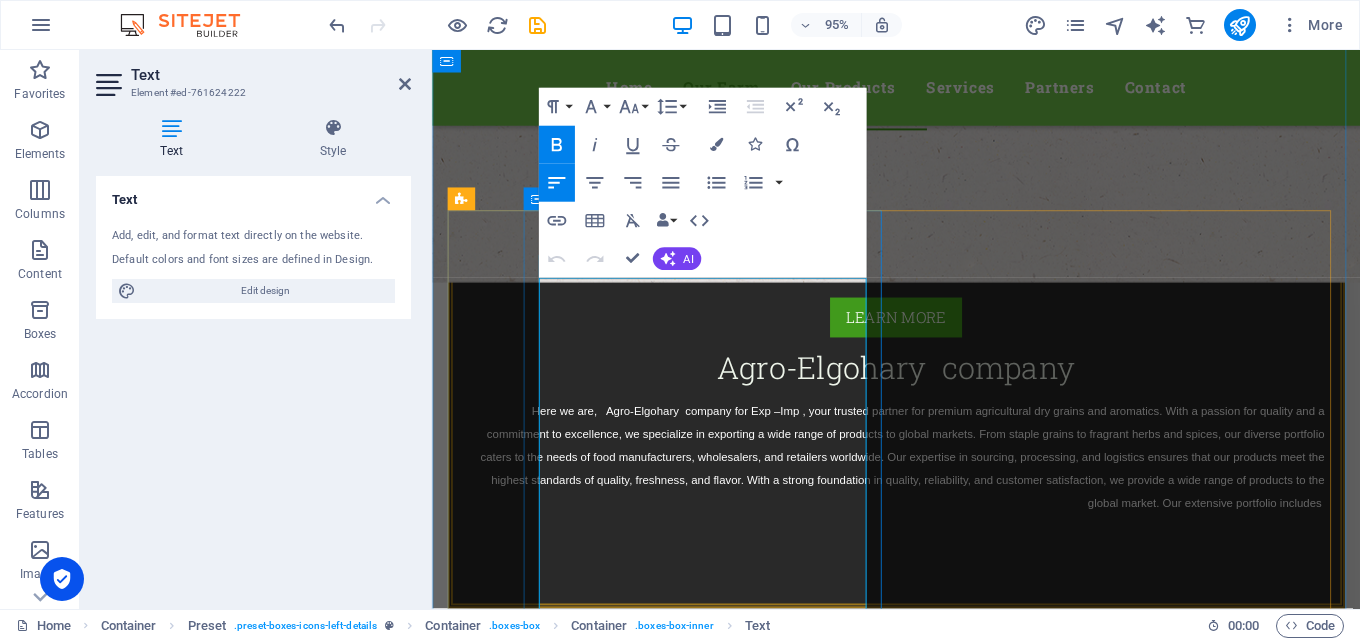 drag, startPoint x: 766, startPoint y: 304, endPoint x: 559, endPoint y: 304, distance: 207 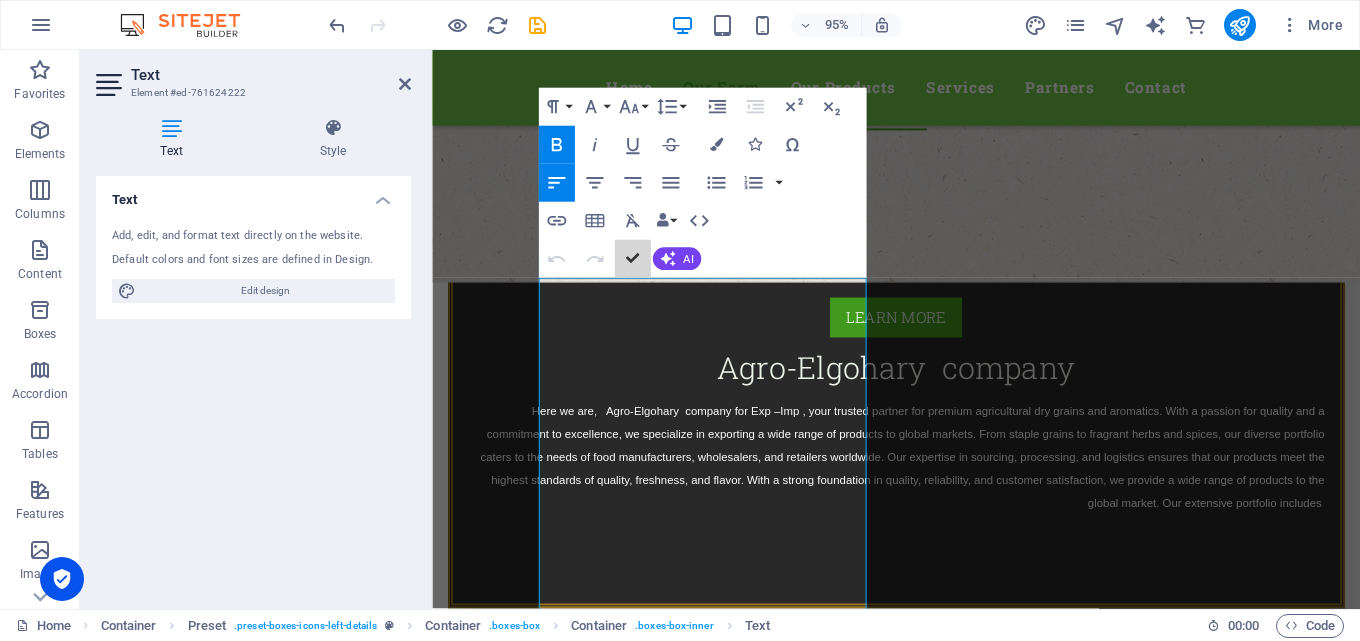 scroll, scrollTop: 1030, scrollLeft: 0, axis: vertical 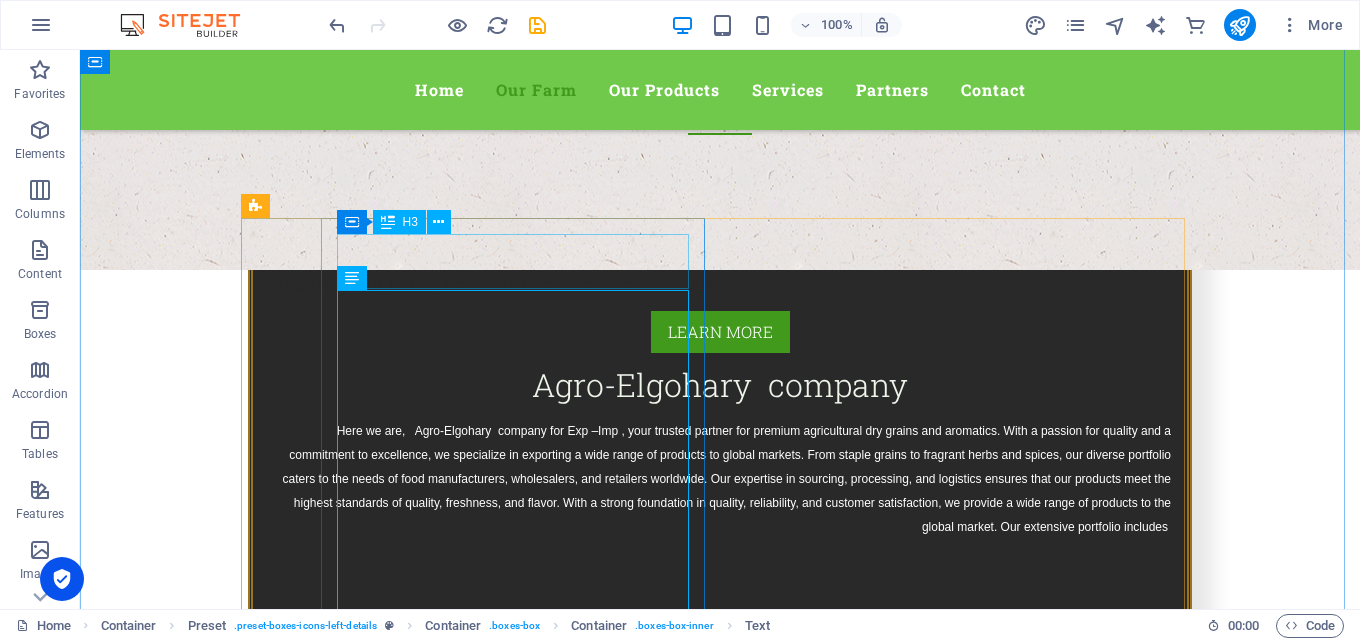 click on "Basil" at bounding box center [720, 1181] 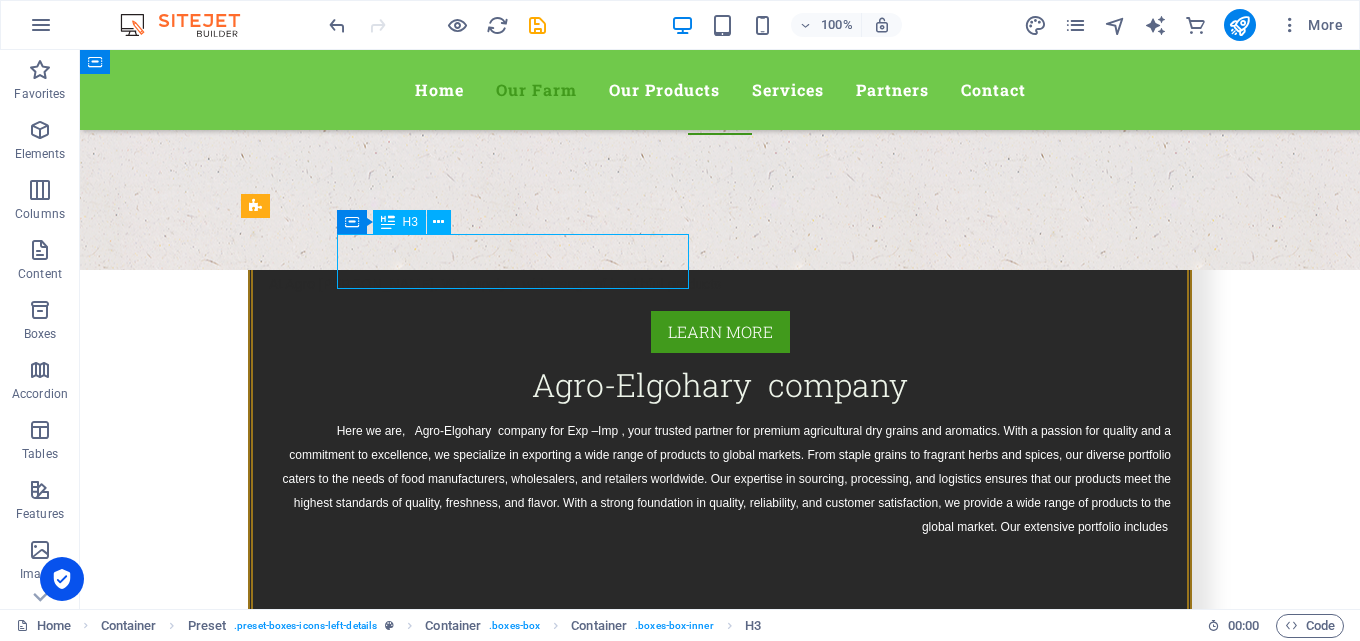 click on "Basil" at bounding box center (720, 1181) 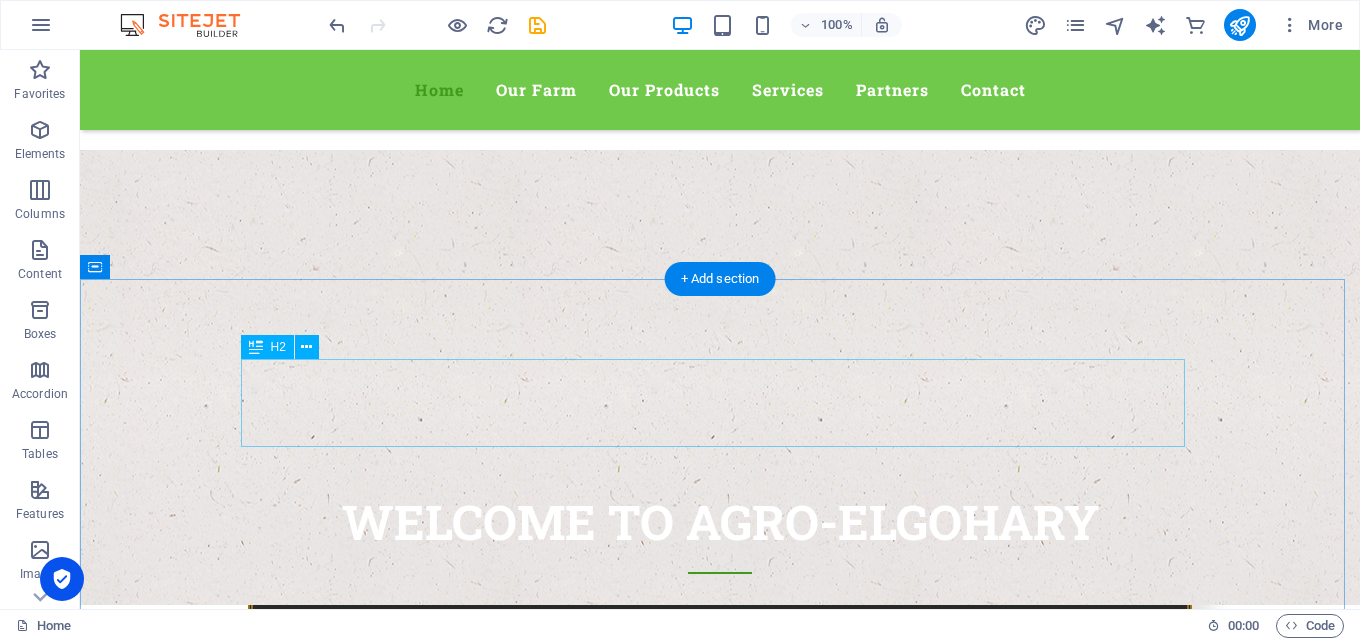 scroll, scrollTop: 630, scrollLeft: 0, axis: vertical 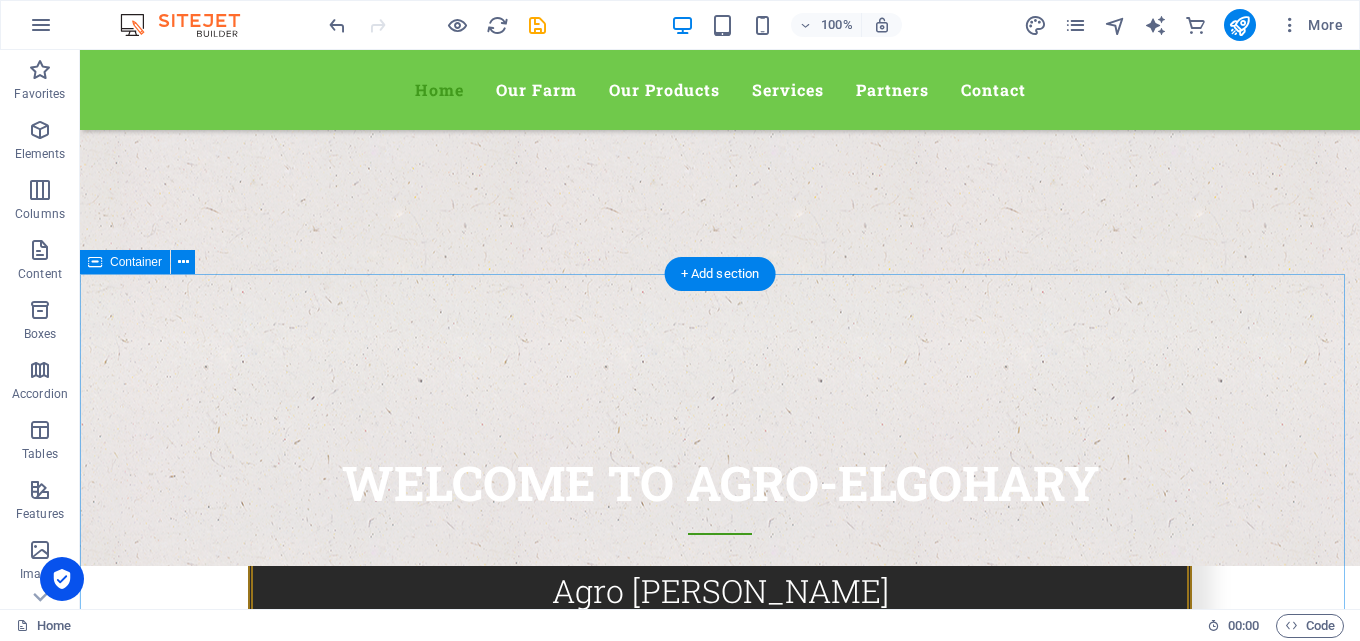 click on "our Facility Our facility raised up since 2012  Depending  on  -      our long / strong experience in export business  -      high qualified, trained ,  cooperative & quality verification team  to set up the goods applying with standers required -      high performed network of traders / manufactures remoting in many destinations of Egypt who gave us the ultimate trust to supply all what international need Our extensive portfolio include Our extensive portfolio include 1-      Egyptian Dry grains: white beans with calibers, Rice, Beans   and more 2-      - Aromatics: herbs, spices, and seeds Basil,       ( sora )  Coriander Seeds  ( sora )  Caraway seeds ( sora) Peppermint ( Crushed – leaves ) packed in cartons  Hebisucus   ( sora ) Sesame seeds ( sora ) Lemon grass ( sora ) Oregano Chamomile  Aniseeds Dehydrated lemon ( yellow & black ) dehydrated in natural way Peppermint  Our facility raised up since 2012  Depending  on  -      -      -      -      Aromatics" at bounding box center [720, 2096] 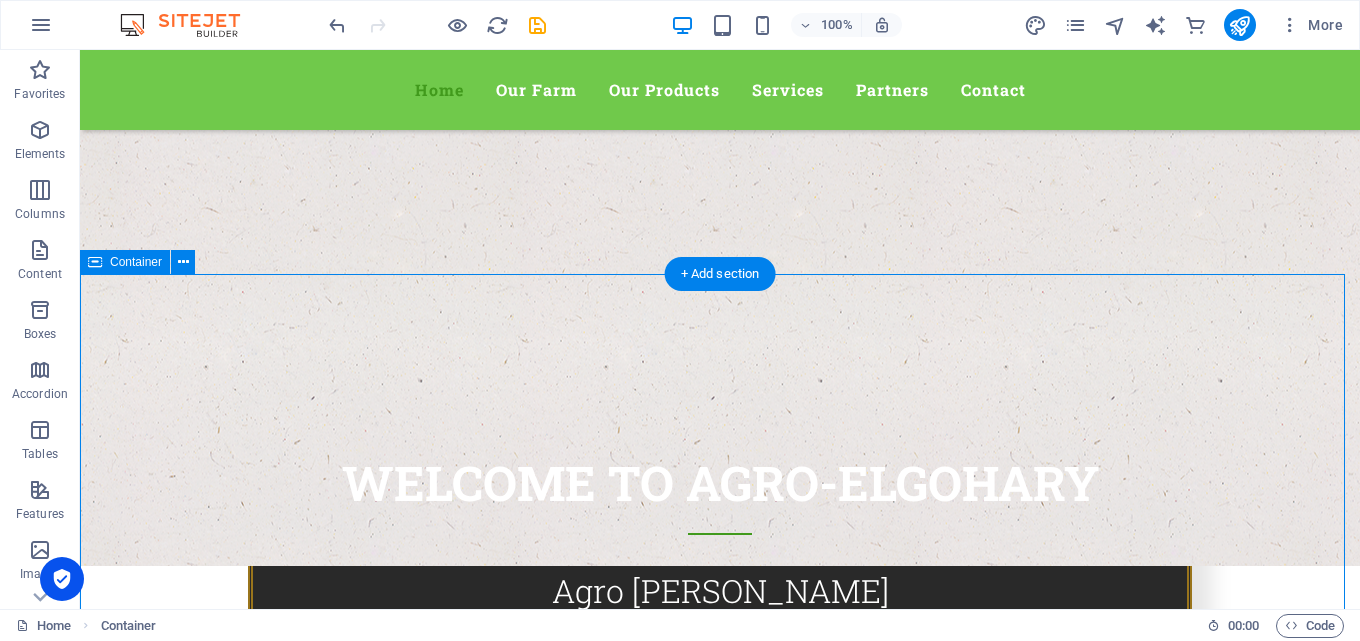 click on "our Facility Our facility raised up since 2012  Depending  on  -      our long / strong experience in export business  -      high qualified, trained ,  cooperative & quality verification team  to set up the goods applying with standers required -      high performed network of traders / manufactures remoting in many destinations of Egypt who gave us the ultimate trust to supply all what international need Our extensive portfolio include Our extensive portfolio include 1-      Egyptian Dry grains: white beans with calibers, Rice, Beans   and more 2-      - Aromatics: herbs, spices, and seeds Basil,       ( sora )  Coriander Seeds  ( sora )  Caraway seeds ( sora) Peppermint ( Crushed – leaves ) packed in cartons  Hebisucus   ( sora ) Sesame seeds ( sora ) Lemon grass ( sora ) Oregano Chamomile  Aniseeds Dehydrated lemon ( yellow & black ) dehydrated in natural way Peppermint  Our facility raised up since 2012  Depending  on  -      -      -      -      Aromatics" at bounding box center [720, 2096] 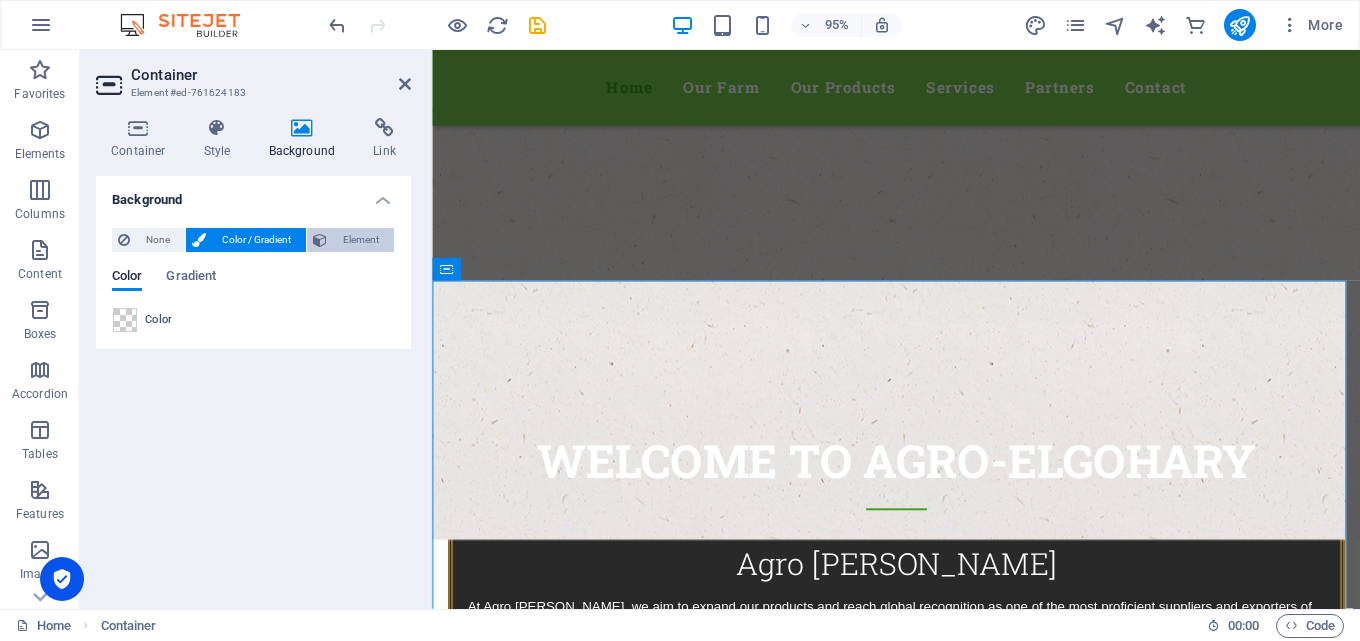 click on "Element" at bounding box center [360, 240] 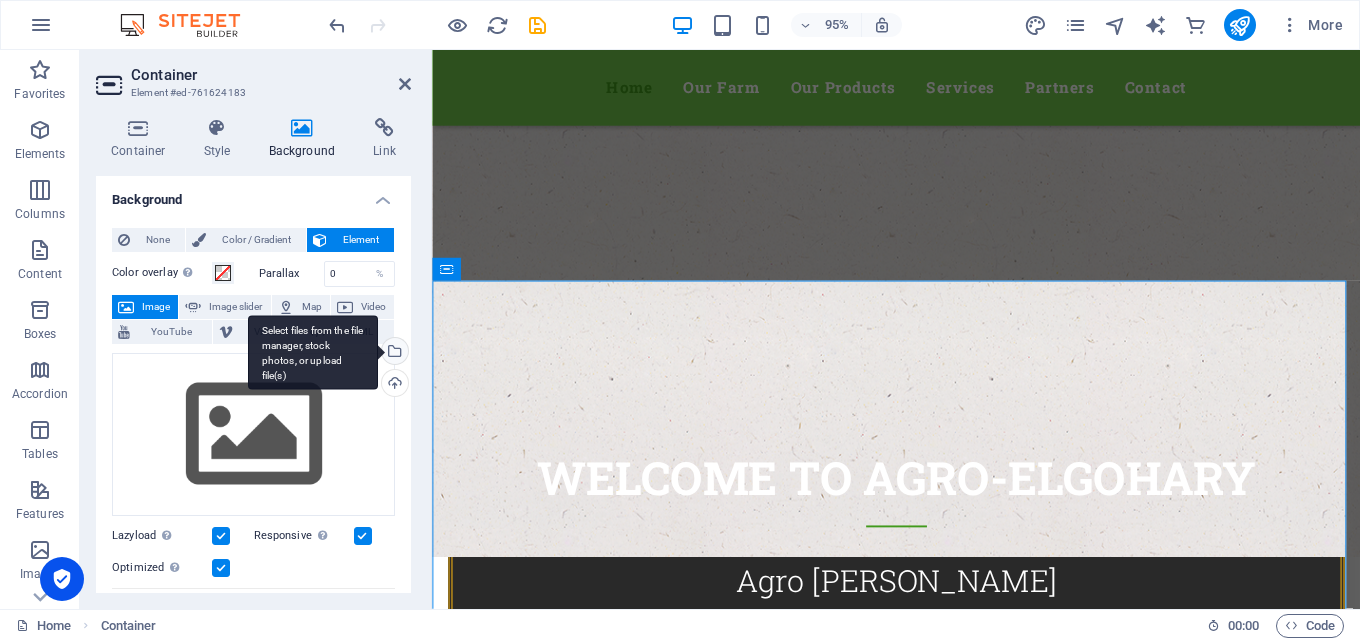 click on "Select files from the file manager, stock photos, or upload file(s)" at bounding box center (393, 353) 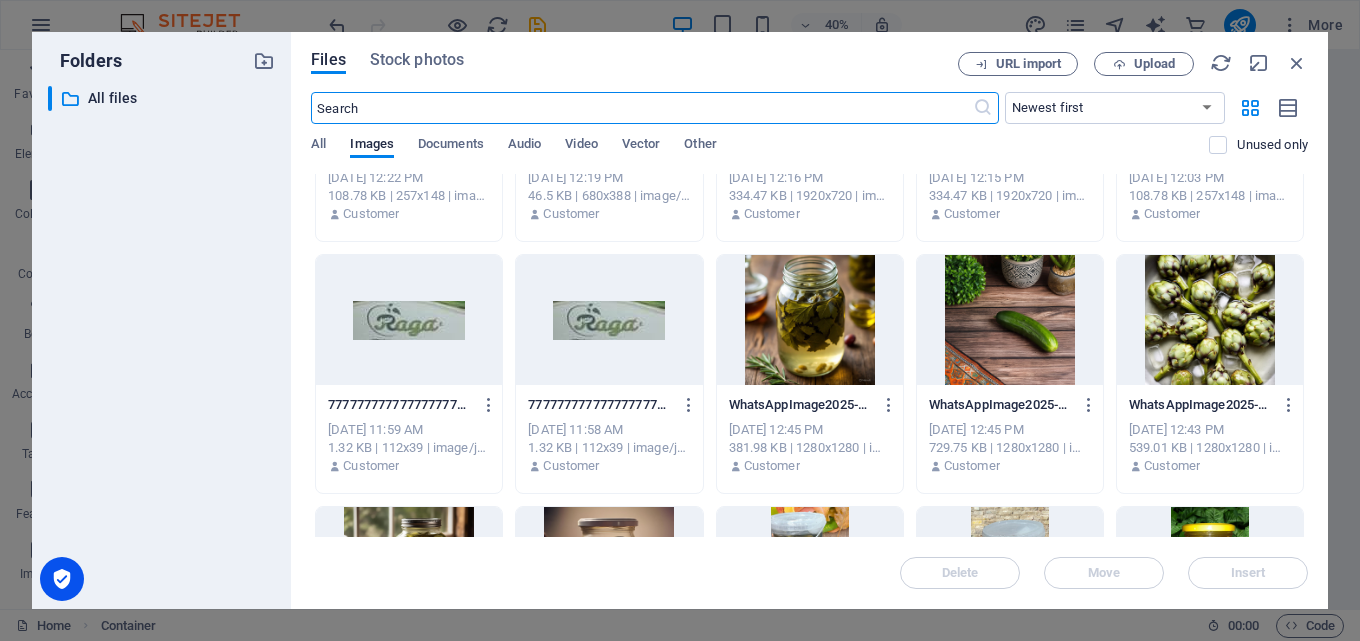 scroll, scrollTop: 1266, scrollLeft: 0, axis: vertical 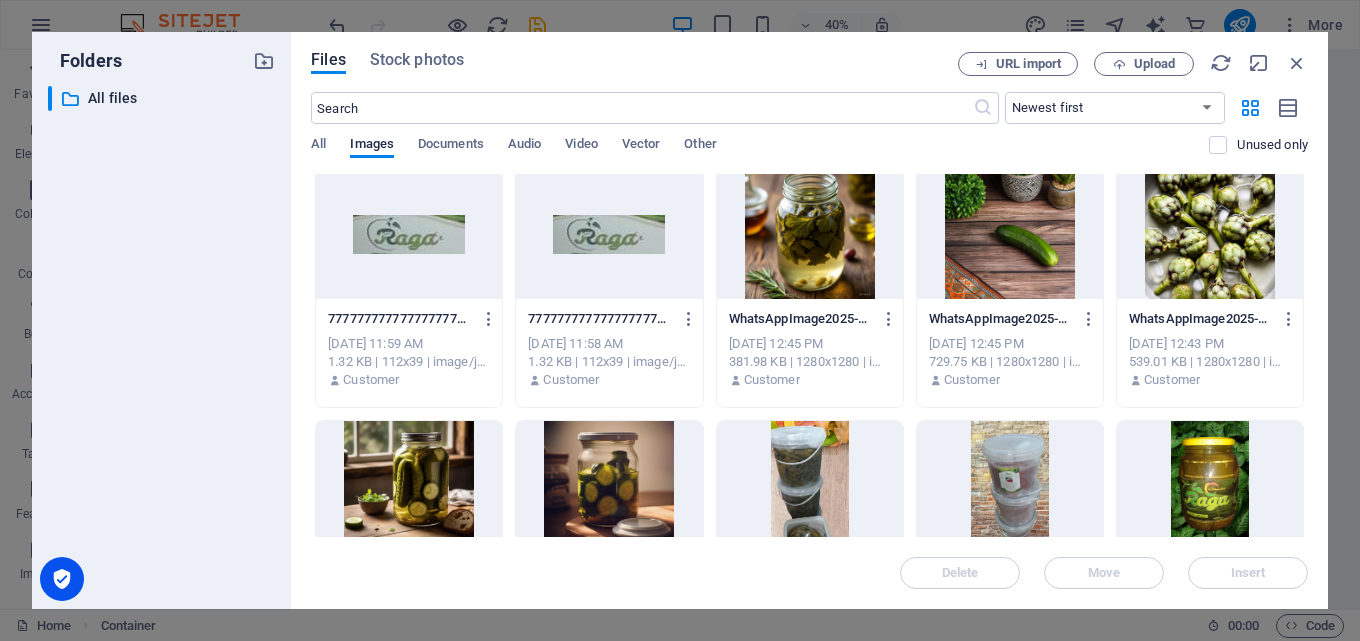 drag, startPoint x: 1299, startPoint y: 410, endPoint x: 1297, endPoint y: 322, distance: 88.02273 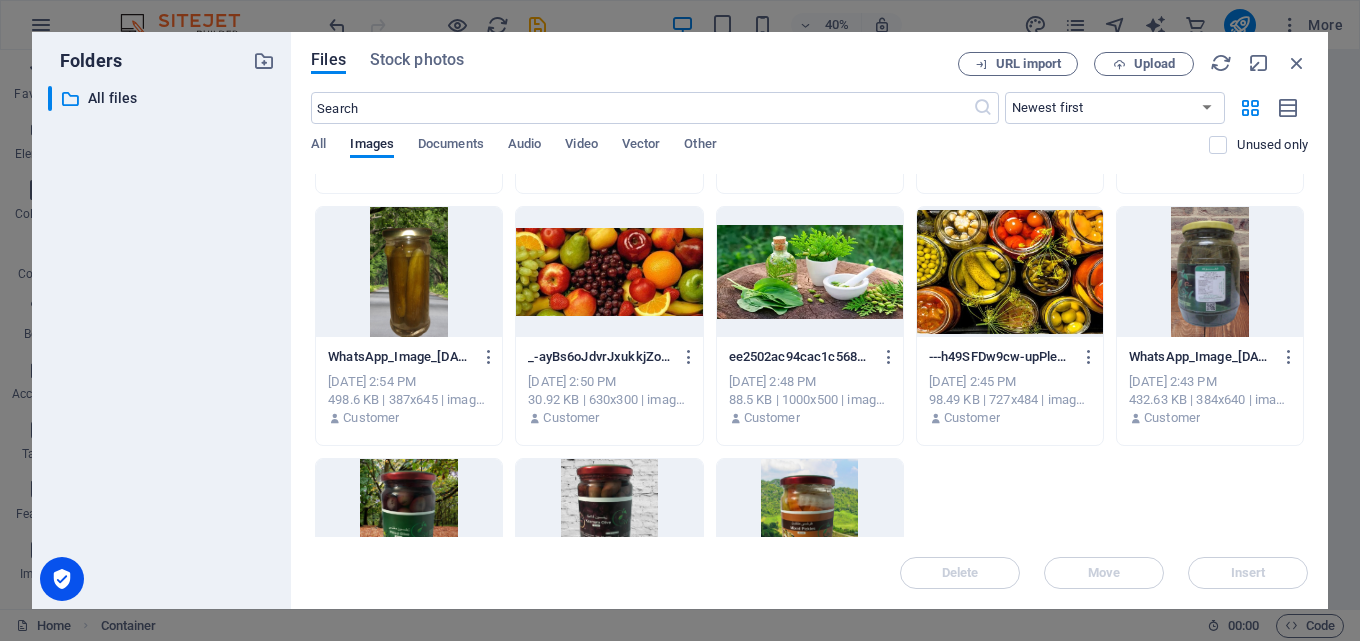 scroll, scrollTop: 1893, scrollLeft: 0, axis: vertical 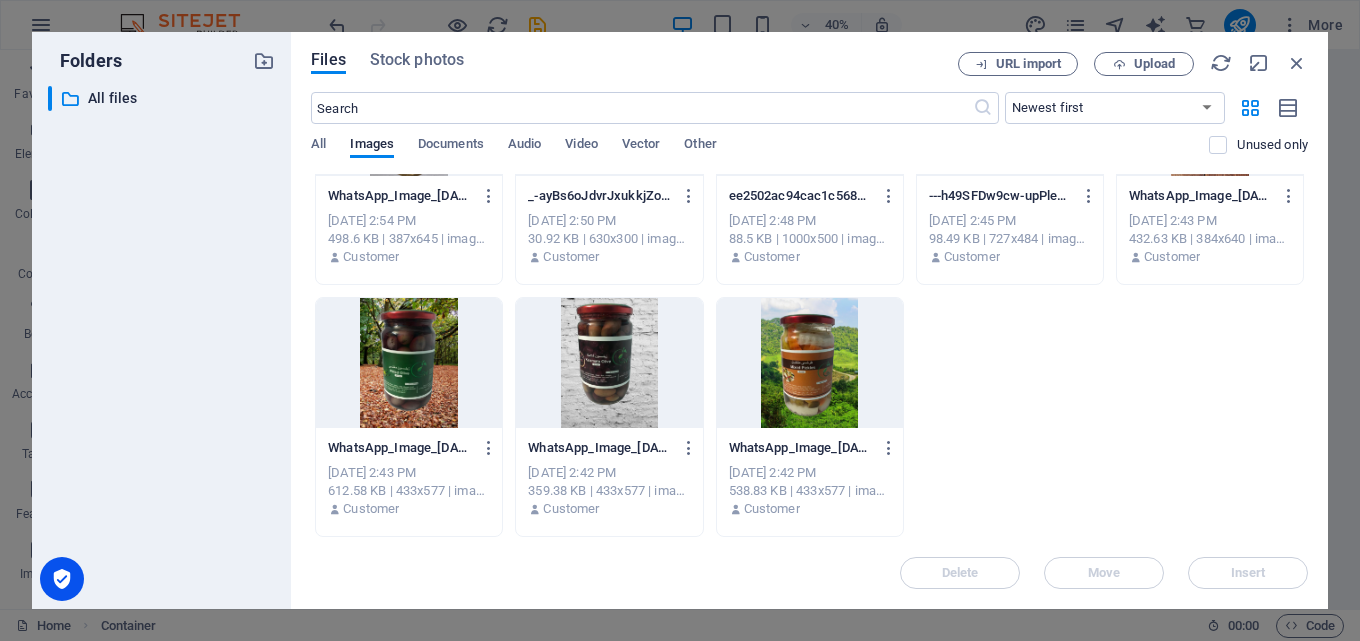 drag, startPoint x: 1308, startPoint y: 516, endPoint x: 1281, endPoint y: 392, distance: 126.90548 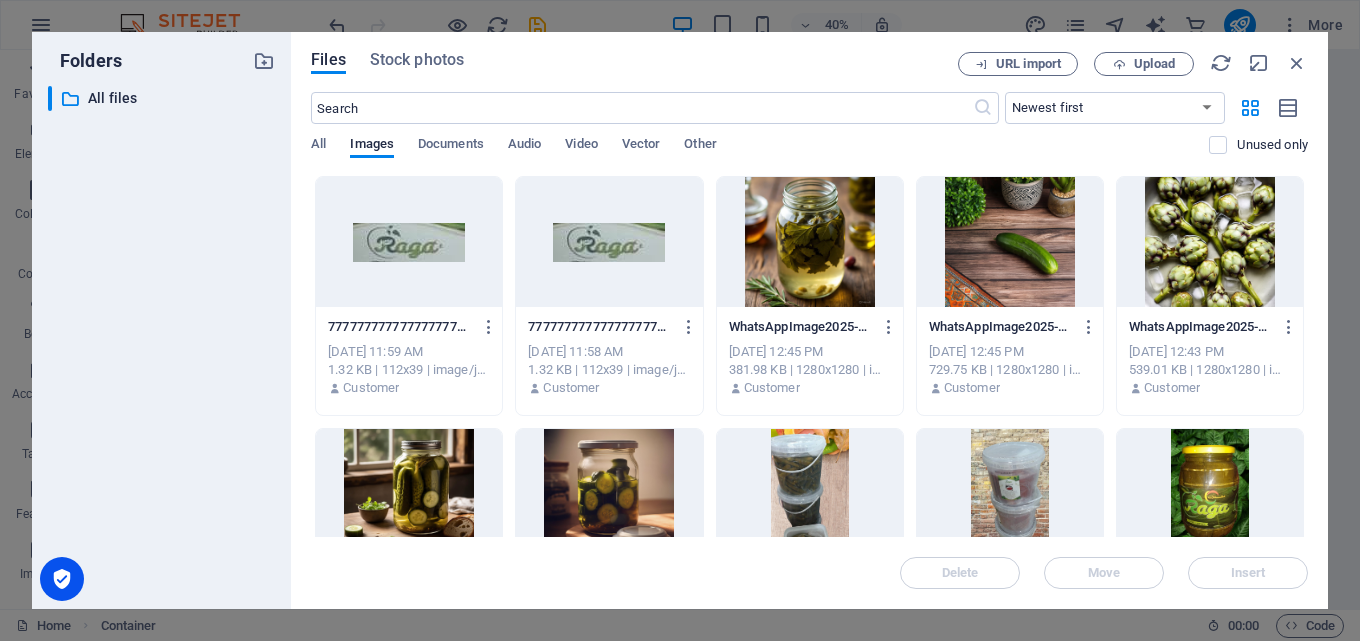 scroll, scrollTop: 940, scrollLeft: 0, axis: vertical 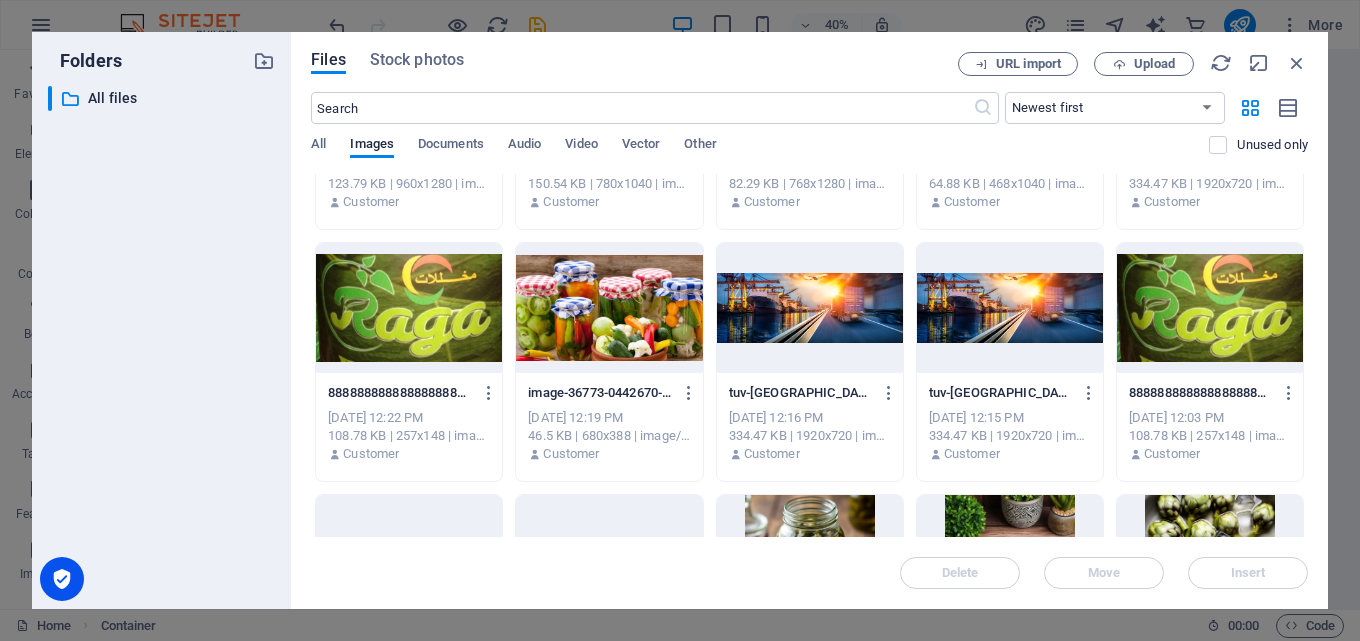 click on "Files Stock photos URL import Upload ​ Newest first Oldest first Name (A-Z) Name (Z-A) Size (0-9) Size (9-0) Resolution (0-9) Resolution (9-0) All Images Documents Audio Video Vector Other Unused only Drop files here to upload them instantly 5f1d50348e650-1m3P3rbP6VT5kaewBPhxTA.jpg 5f1d50348e650-1m3P3rbP6VT5kaewBPhxTA.jpg Jul 13, 2025 2:03 PM 59.14 KB | 768x512 | image/jpeg Customer 5f1d50348e650-Bwxy_qK1LEaTUz3yX_ib1w.jpg 5f1d50348e650-Bwxy_qK1LEaTUz3yX_ib1w.jpg Jul 12, 2025 12:30 PM 59.14 KB | 768x512 | image/jpeg Customer Import-and-Export-Agent-Import-and-Export-QeB292JkCUpUHt283gMtCg.jpg Import-and-Export-Agent-Import-and-Export-QeB292JkCUpUHt283gMtCg.jpg Jul 12, 2025 12:29 PM 385.76 KB | 950x360 | image/jpeg Customer image-36773-0442670-ykv8fwC-7_D0pCpWWBcT_Q.jpg image-36773-0442670-ykv8fwC-7_D0pCpWWBcT_Q.jpg Jul 12, 2025 12:21 PM 46.5 KB | 680x388 | image/jpeg Customer tuv-rheinland-supply-chain-inspection-3-as-258838496_core_8_3-4wIZ9VJKt8aAwacOxj_p7w.jpg Jul 12, 2025 12:15 PM Customer Customer Move" at bounding box center [809, 320] 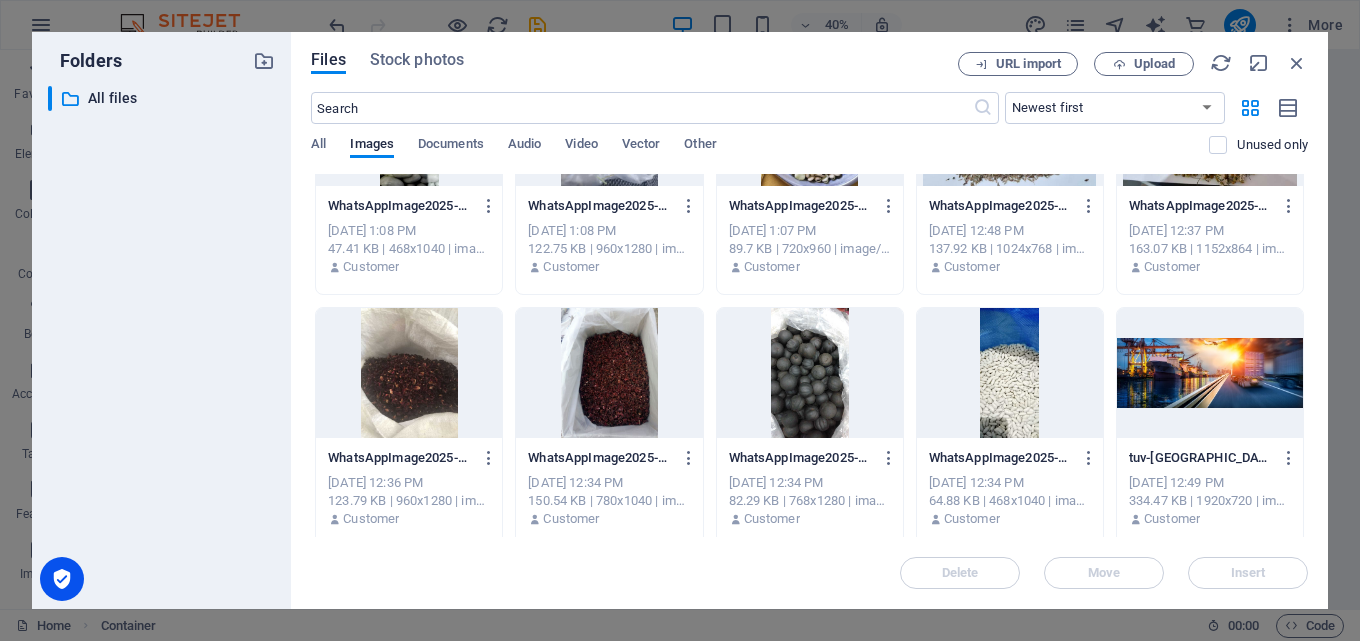 click on "Files Stock photos URL import Upload ​ Newest first Oldest first Name (A-Z) Name (Z-A) Size (0-9) Size (9-0) Resolution (0-9) Resolution (9-0) All Images Documents Audio Video Vector Other Unused only Drop files here to upload them instantly 5f1d50348e650-1m3P3rbP6VT5kaewBPhxTA.jpg 5f1d50348e650-1m3P3rbP6VT5kaewBPhxTA.jpg Jul 13, 2025 2:03 PM 59.14 KB | 768x512 | image/jpeg Customer 5f1d50348e650-Bwxy_qK1LEaTUz3yX_ib1w.jpg 5f1d50348e650-Bwxy_qK1LEaTUz3yX_ib1w.jpg Jul 12, 2025 12:30 PM 59.14 KB | 768x512 | image/jpeg Customer Import-and-Export-Agent-Import-and-Export-QeB292JkCUpUHt283gMtCg.jpg Import-and-Export-Agent-Import-and-Export-QeB292JkCUpUHt283gMtCg.jpg Jul 12, 2025 12:29 PM 385.76 KB | 950x360 | image/jpeg Customer image-36773-0442670-ykv8fwC-7_D0pCpWWBcT_Q.jpg image-36773-0442670-ykv8fwC-7_D0pCpWWBcT_Q.jpg Jul 12, 2025 12:21 PM 46.5 KB | 680x388 | image/jpeg Customer tuv-rheinland-supply-chain-inspection-3-as-258838496_core_8_3-4wIZ9VJKt8aAwacOxj_p7w.jpg Jul 12, 2025 12:15 PM Customer Customer Move" at bounding box center (809, 320) 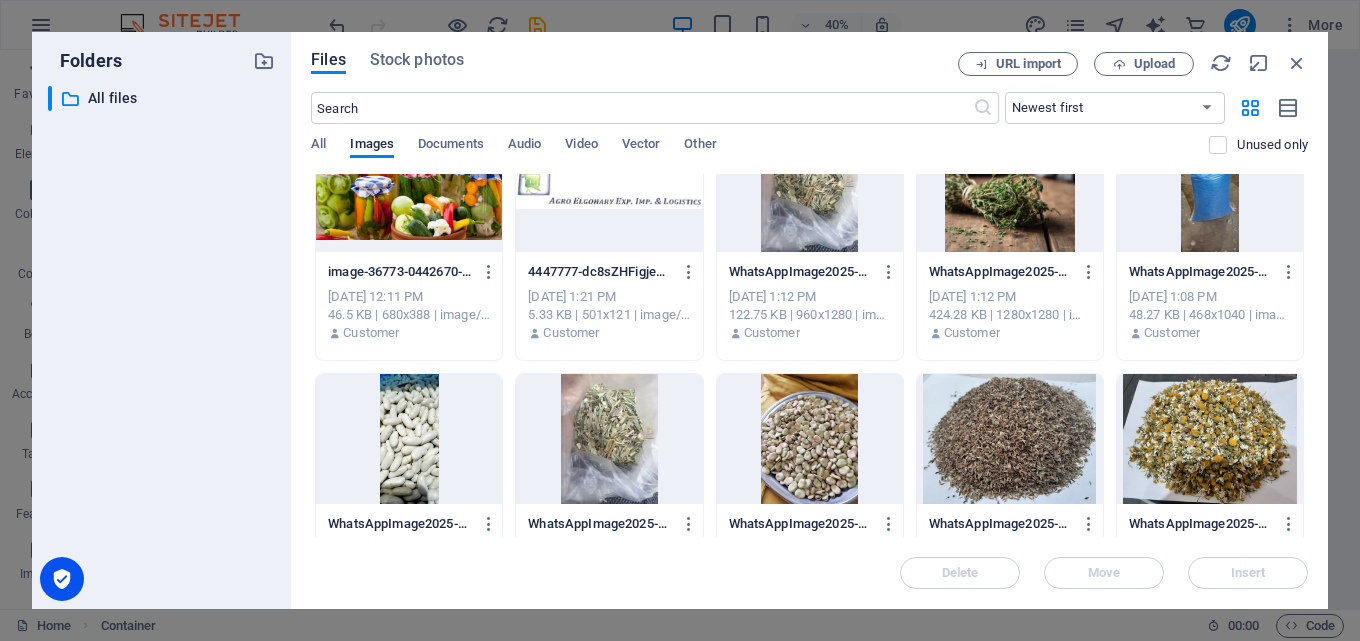 scroll, scrollTop: 2, scrollLeft: 0, axis: vertical 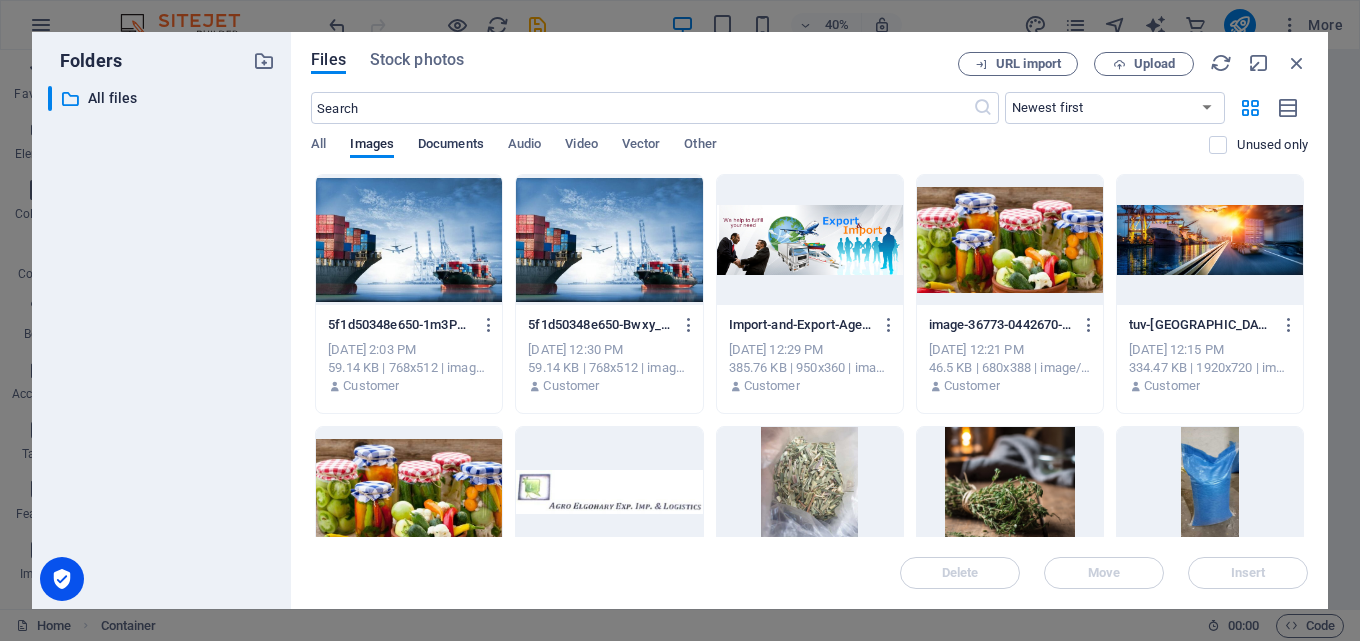 click on "Documents" at bounding box center [451, 146] 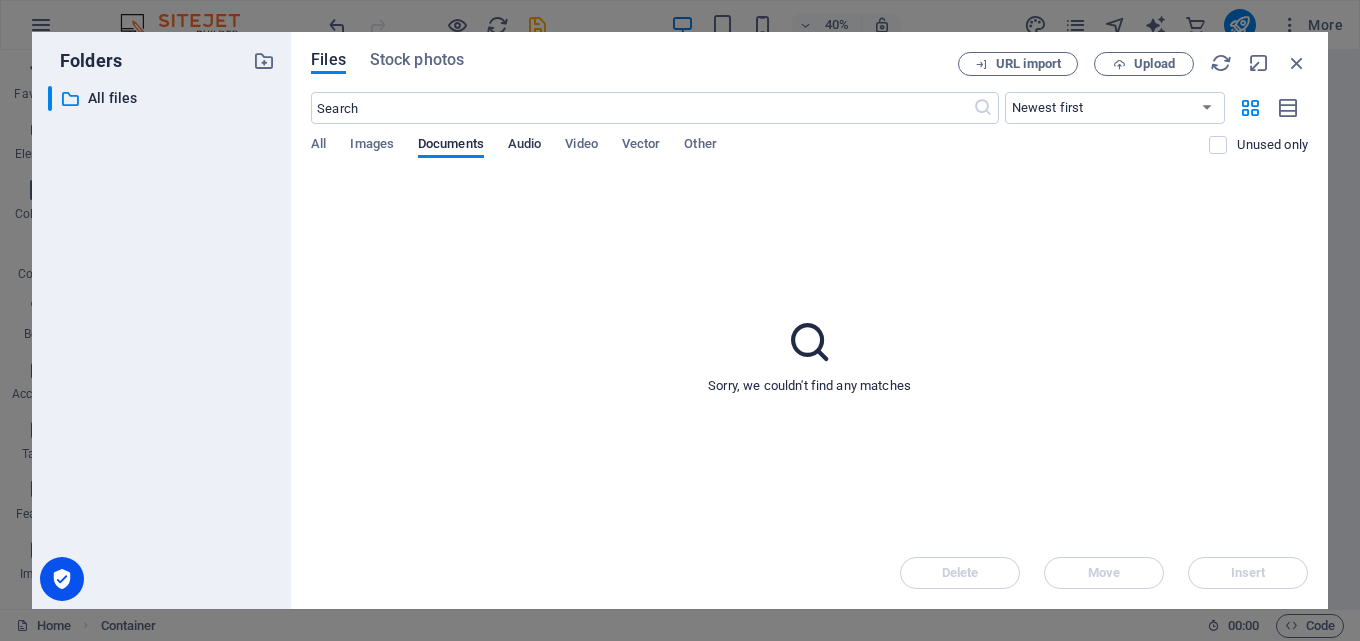 click on "Audio" at bounding box center (524, 146) 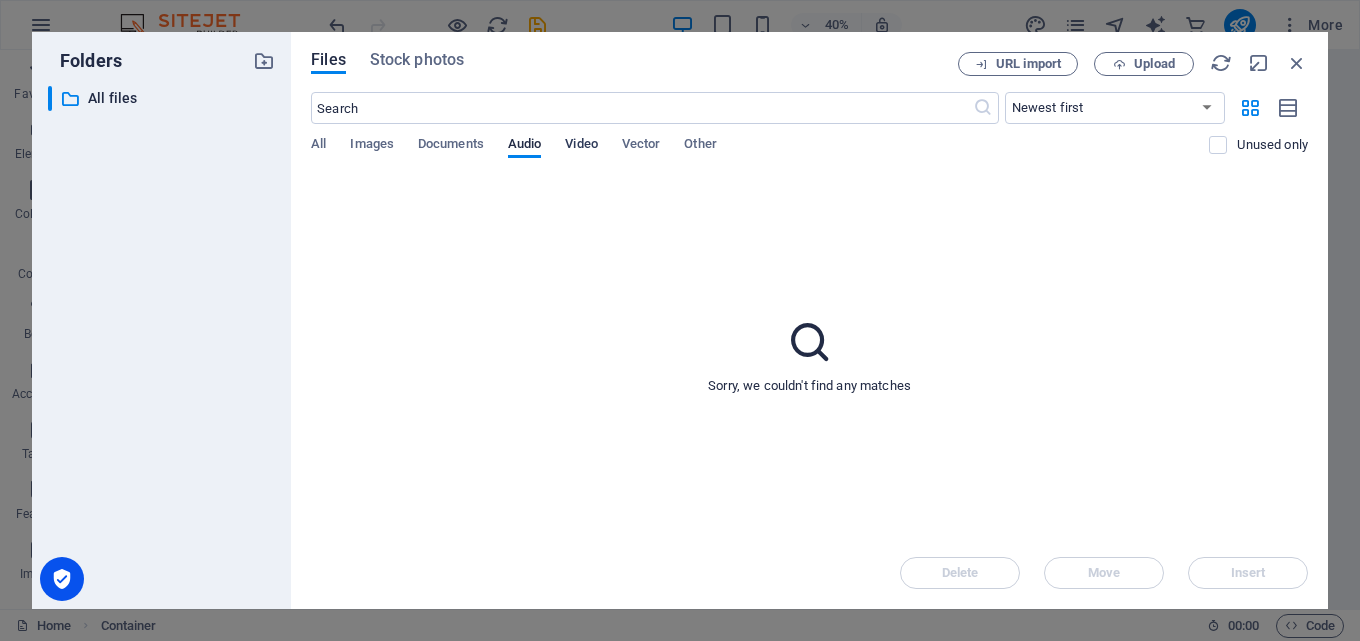 click on "Video" at bounding box center [581, 146] 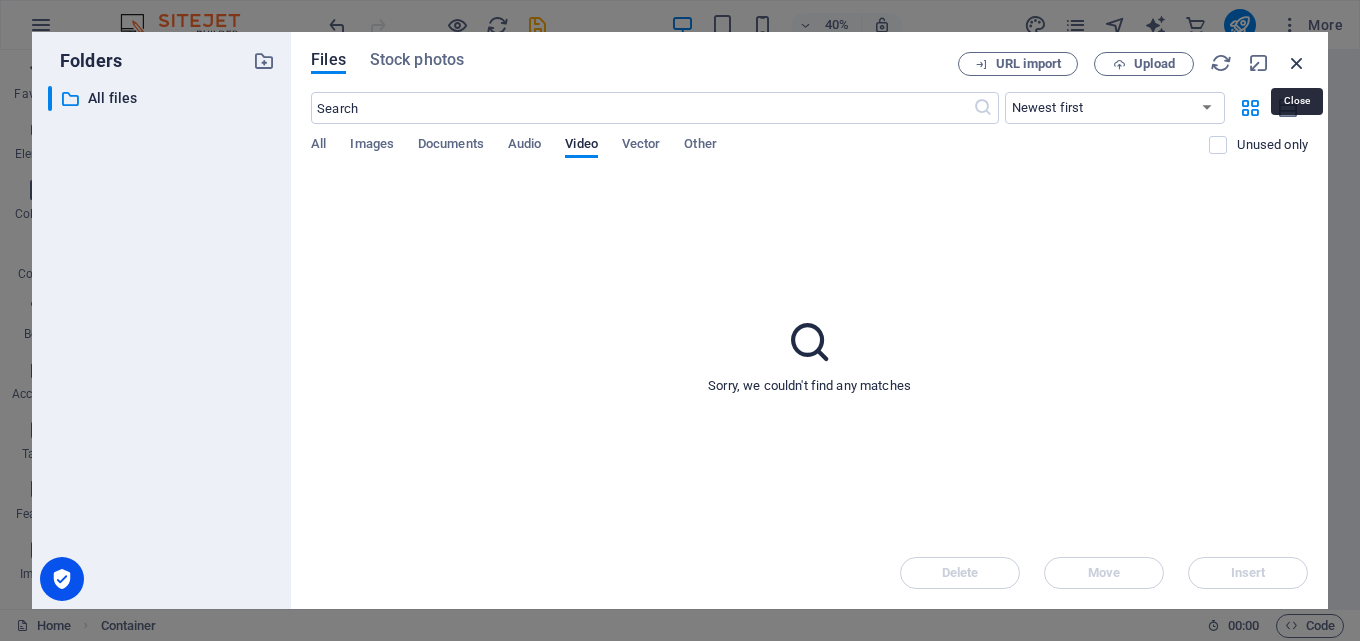 click at bounding box center [1297, 63] 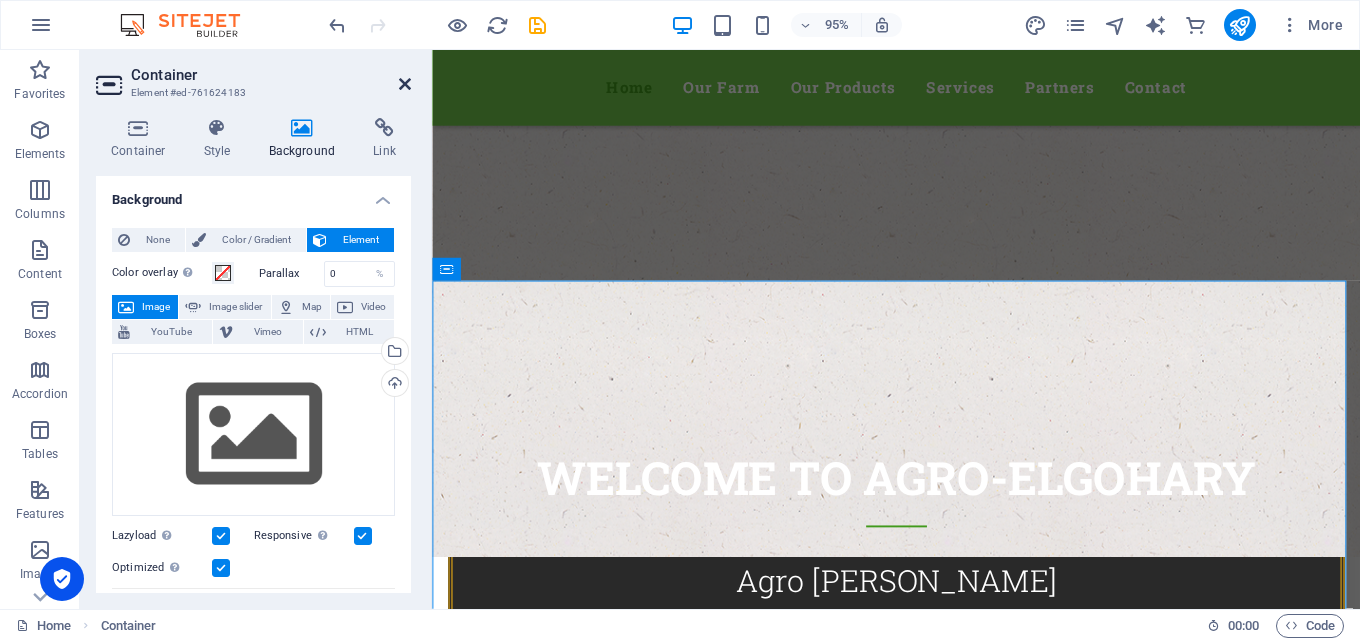 drag, startPoint x: 407, startPoint y: 85, endPoint x: 328, endPoint y: 38, distance: 91.92388 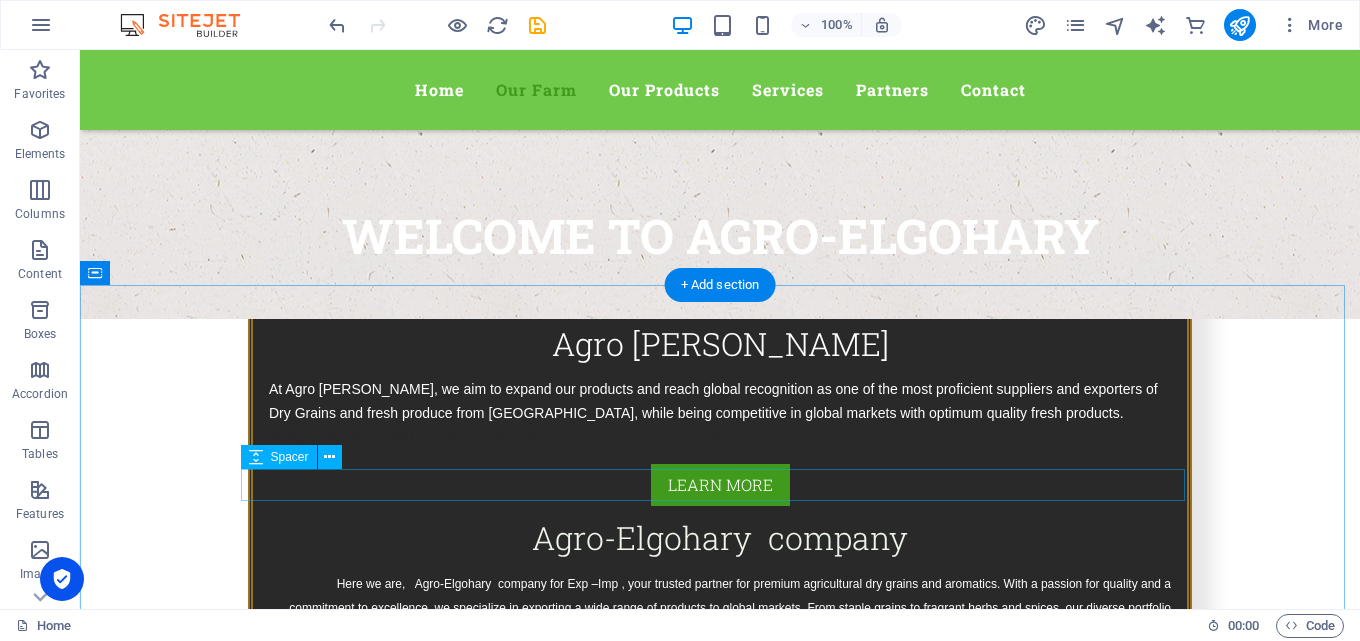 scroll, scrollTop: 616, scrollLeft: 0, axis: vertical 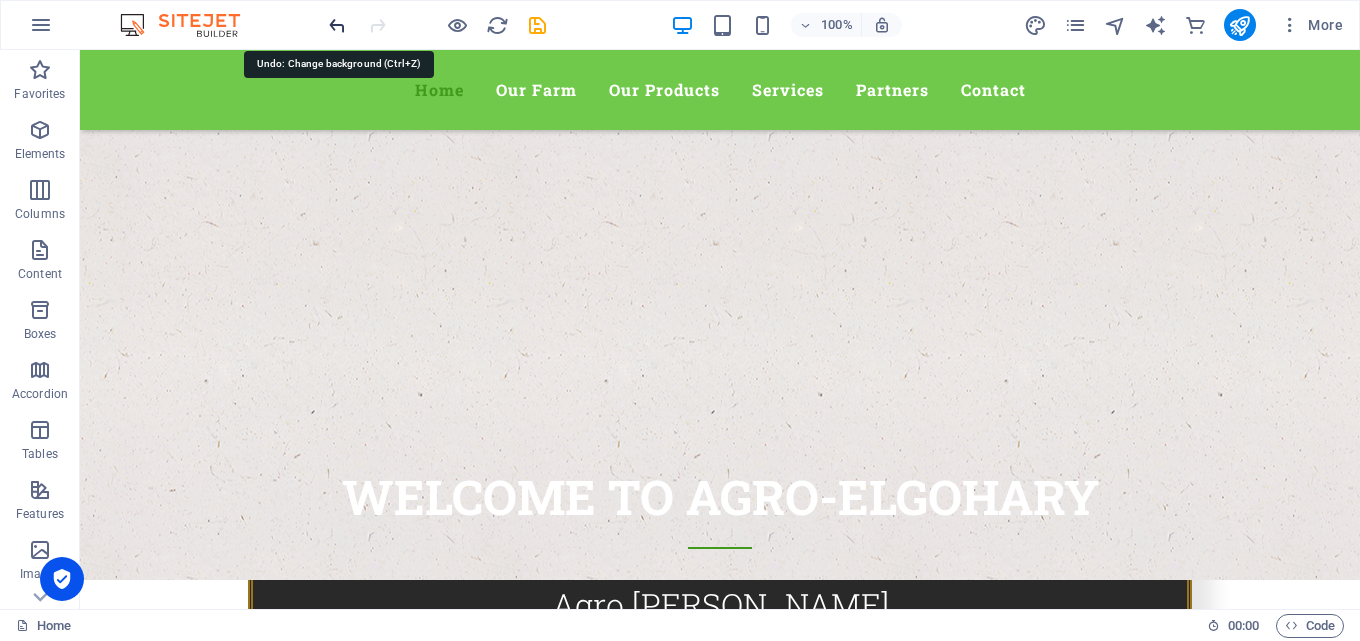 click at bounding box center [337, 25] 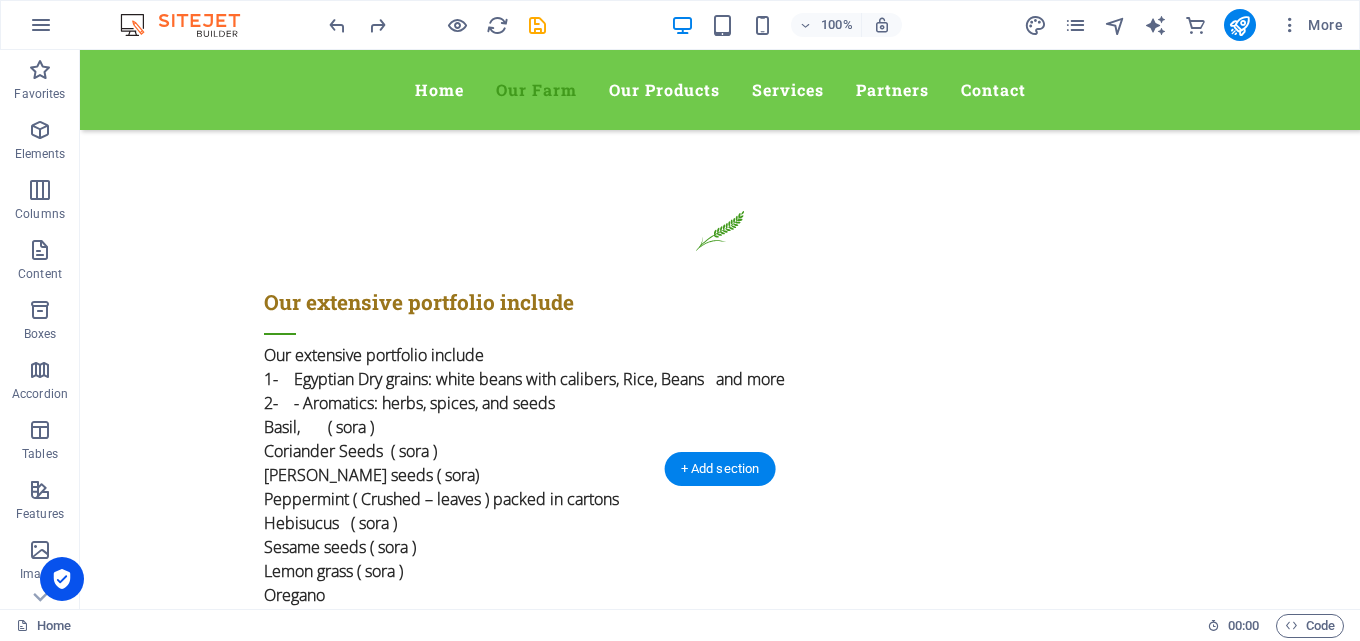 scroll, scrollTop: 2015, scrollLeft: 0, axis: vertical 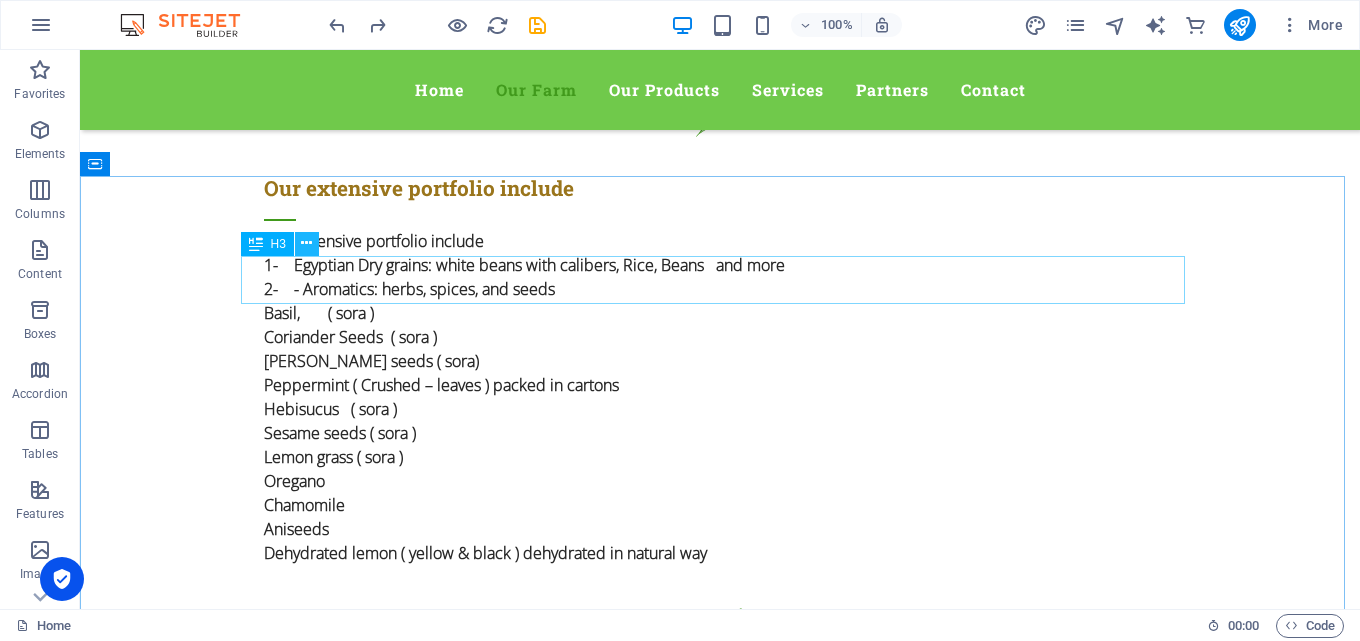 click at bounding box center [306, 243] 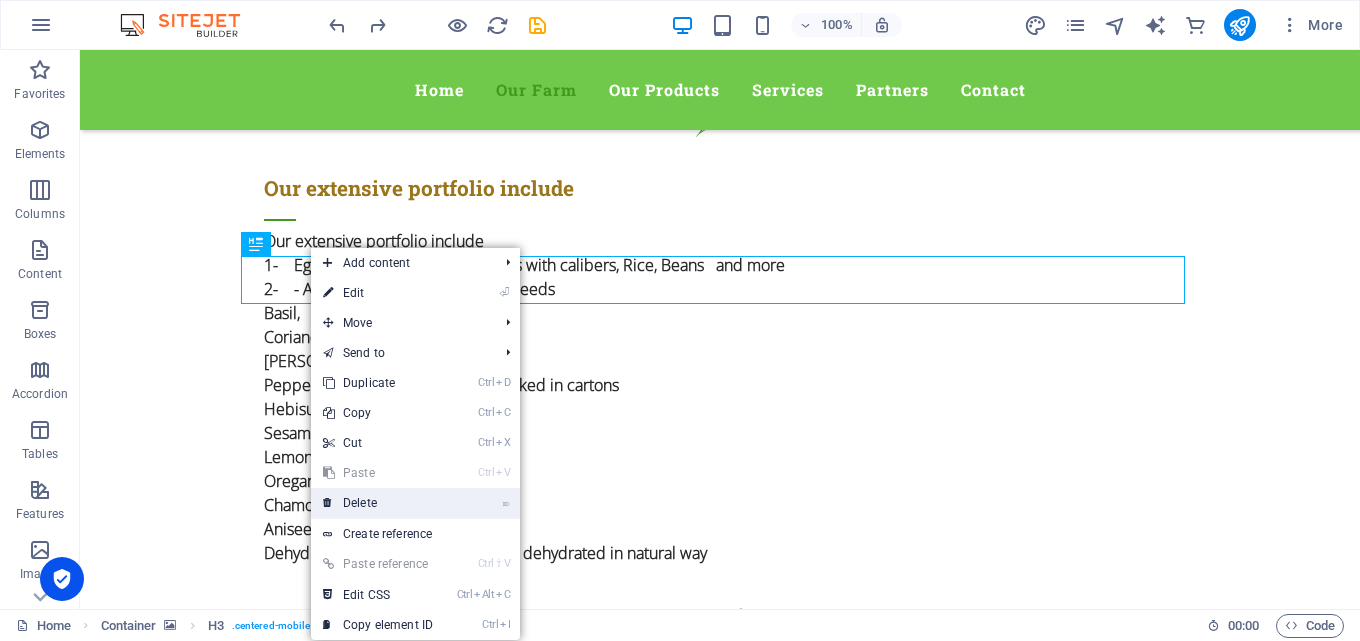drag, startPoint x: 373, startPoint y: 502, endPoint x: 293, endPoint y: 450, distance: 95.41489 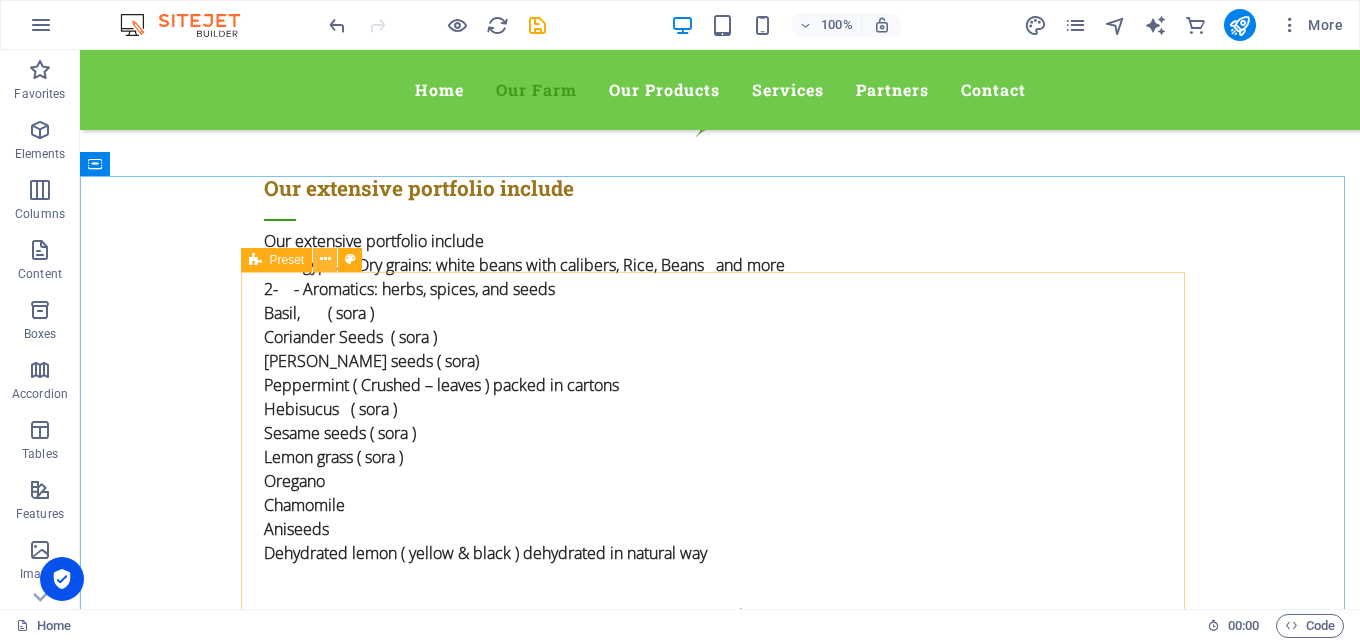 click at bounding box center (325, 259) 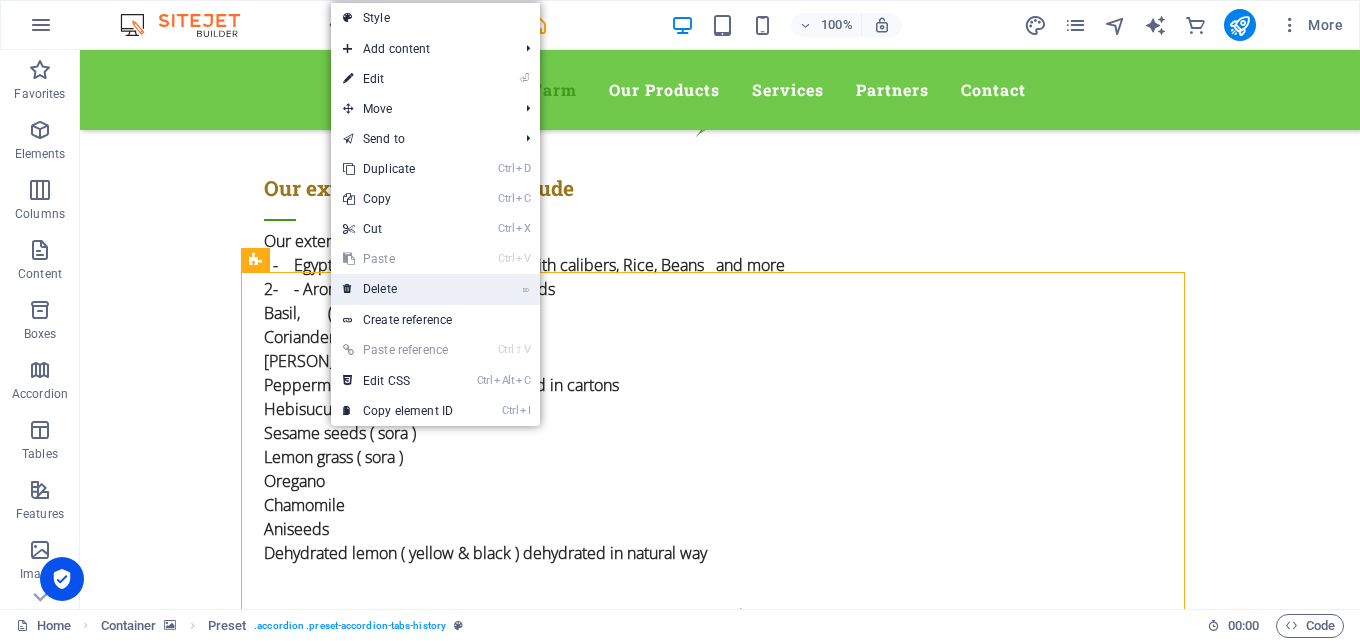 click on "⌦  Delete" at bounding box center [398, 289] 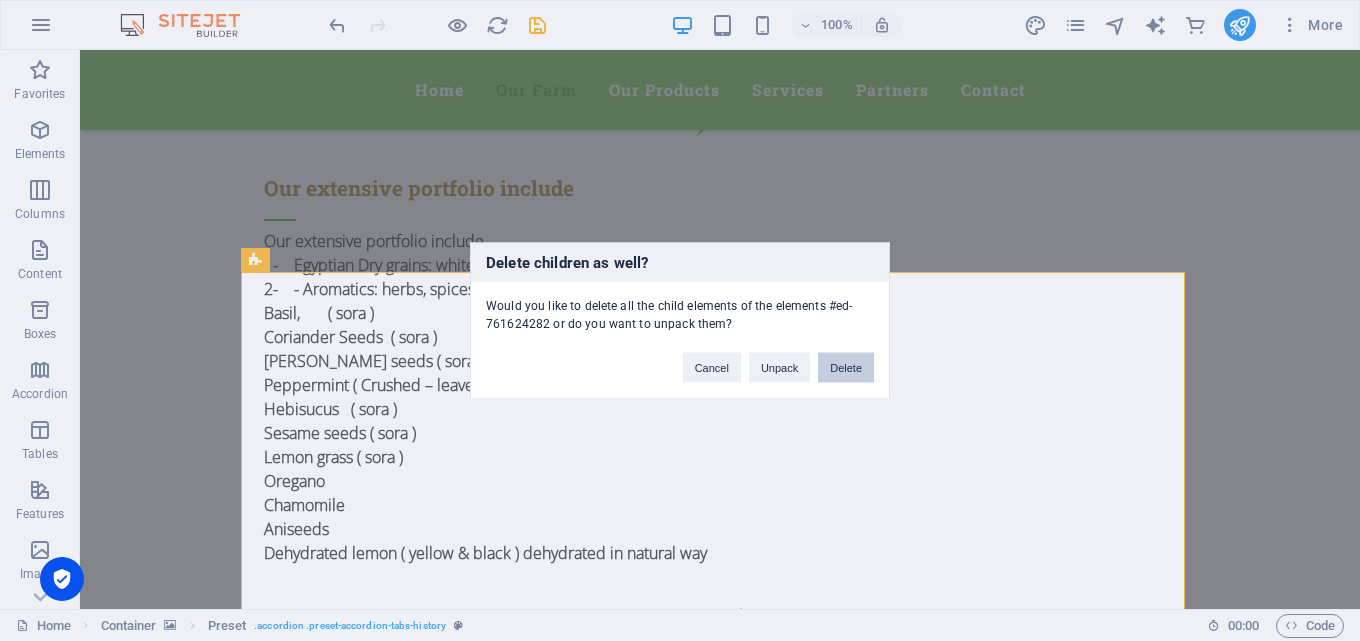 click on "Delete" at bounding box center (846, 367) 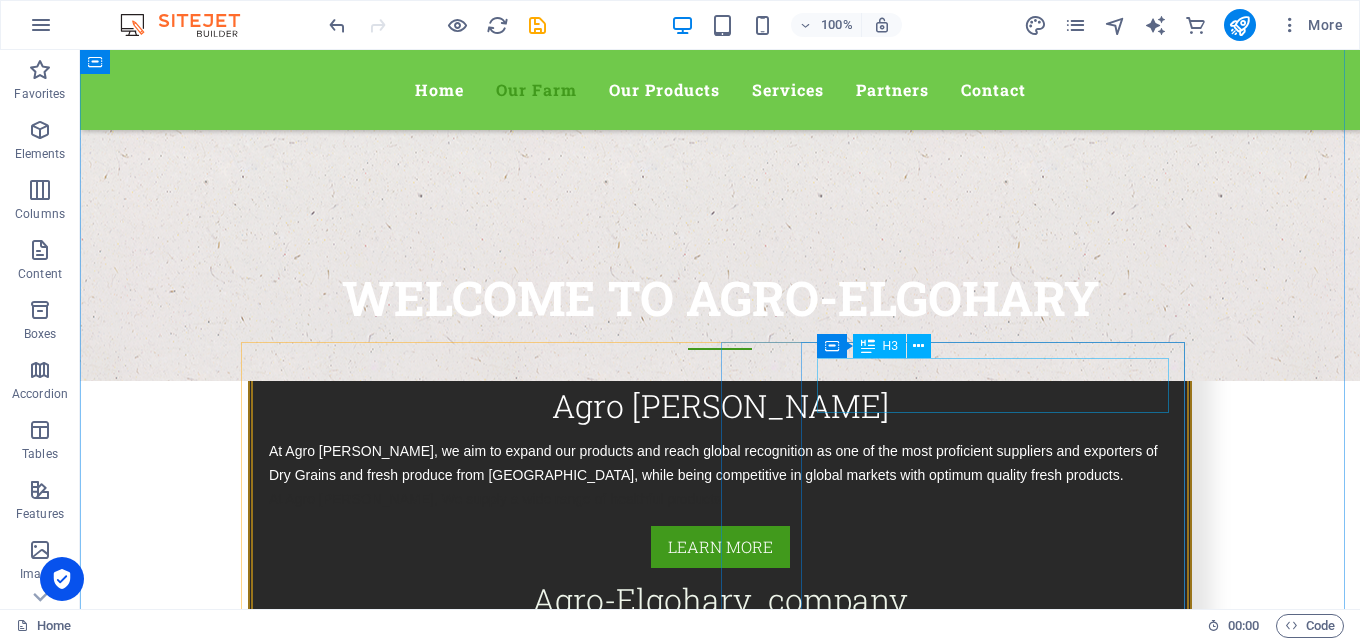 scroll, scrollTop: 1015, scrollLeft: 0, axis: vertical 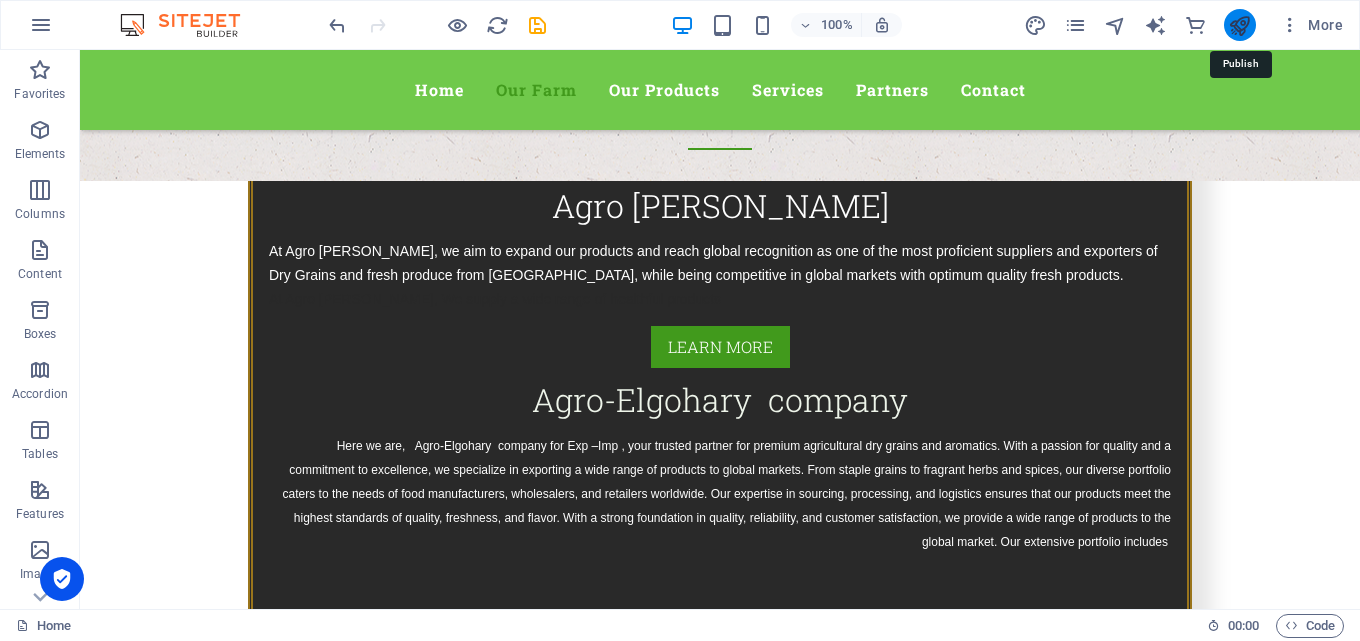 click at bounding box center [1239, 25] 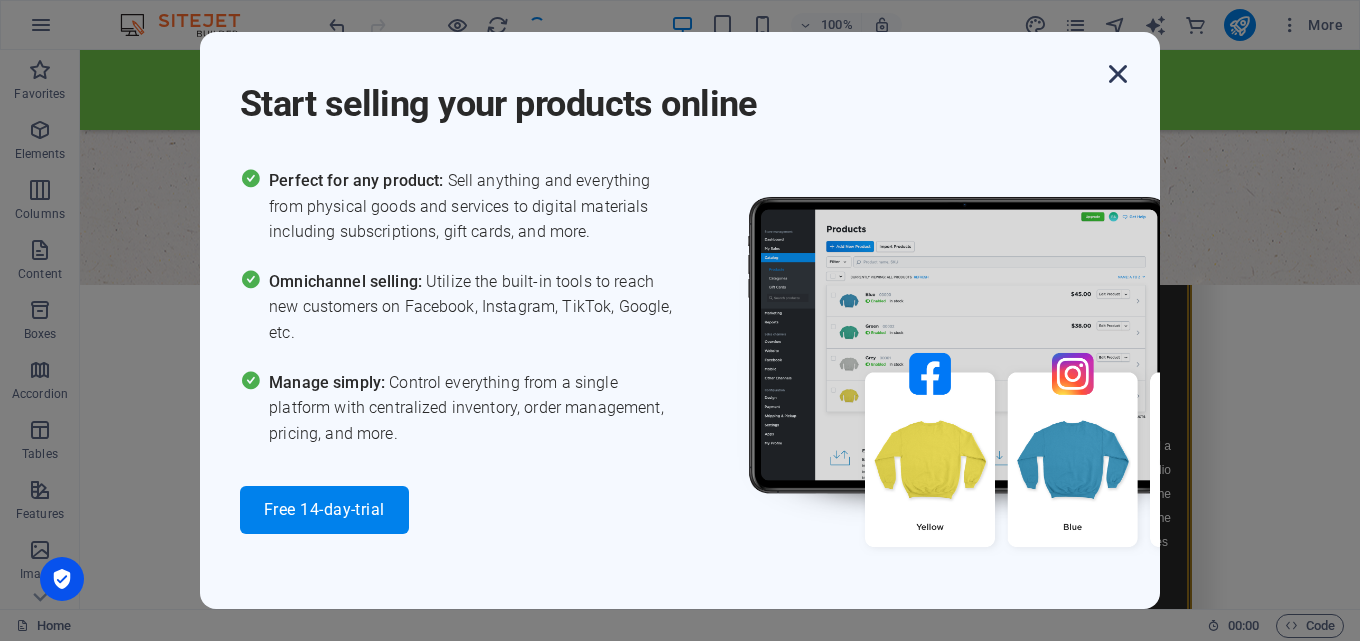 click at bounding box center [1118, 74] 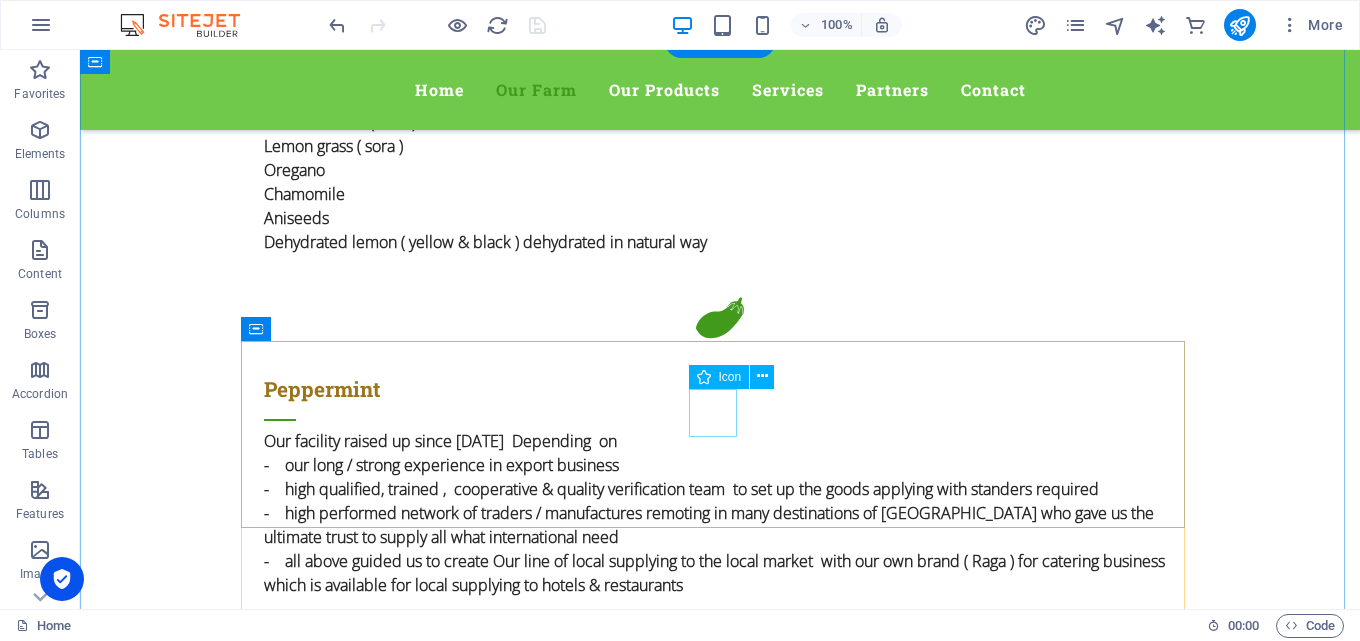 scroll, scrollTop: 2315, scrollLeft: 0, axis: vertical 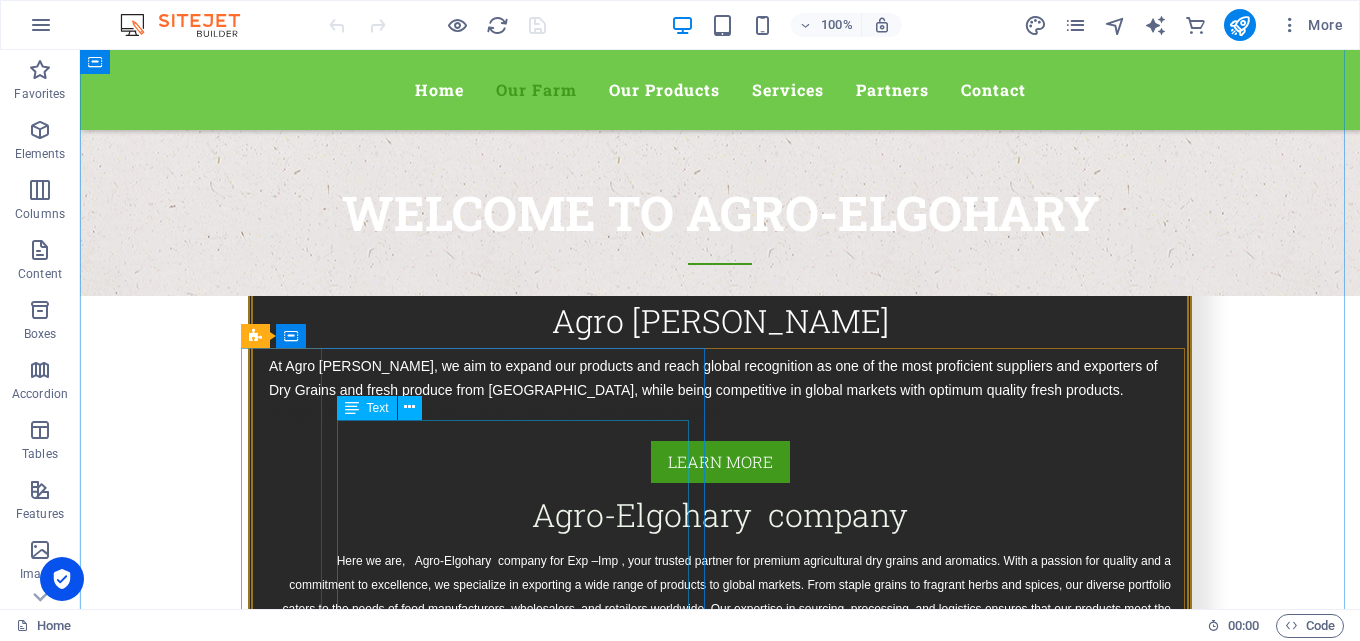 click on "Our extensive portfolio include 1-      Egyptian Dry grains: white beans with calibers, Rice, Beans   and more 2-      - Aromatics: herbs, spices, and seeds Basil,       ( sora )  Coriander Seeds  ( sora )  [PERSON_NAME] seeds ( sora) Peppermint ( Crushed – leaves ) packed in cartons  Hebisucus   ( sora ) Sesame seeds ( sora ) Lemon grass ( sora ) Oregano Chamomile  Aniseeds Dehydrated lemon ( yellow & black ) dehydrated in natural way" at bounding box center [720, 1512] 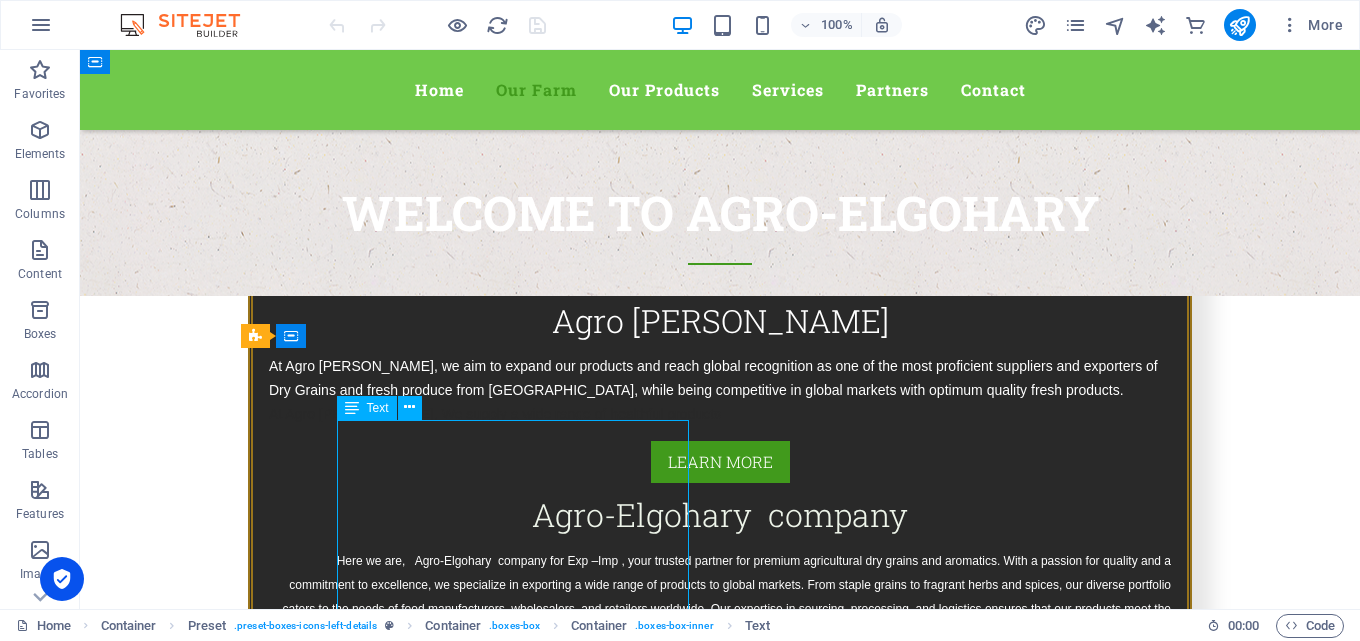 click on "Our extensive portfolio include 1-      Egyptian Dry grains: white beans with calibers, Rice, Beans   and more 2-      - Aromatics: herbs, spices, and seeds Basil,       ( sora )  Coriander Seeds  ( sora )  [PERSON_NAME] seeds ( sora) Peppermint ( Crushed – leaves ) packed in cartons  Hebisucus   ( sora ) Sesame seeds ( sora ) Lemon grass ( sora ) Oregano Chamomile  Aniseeds Dehydrated lemon ( yellow & black ) dehydrated in natural way" at bounding box center [720, 1512] 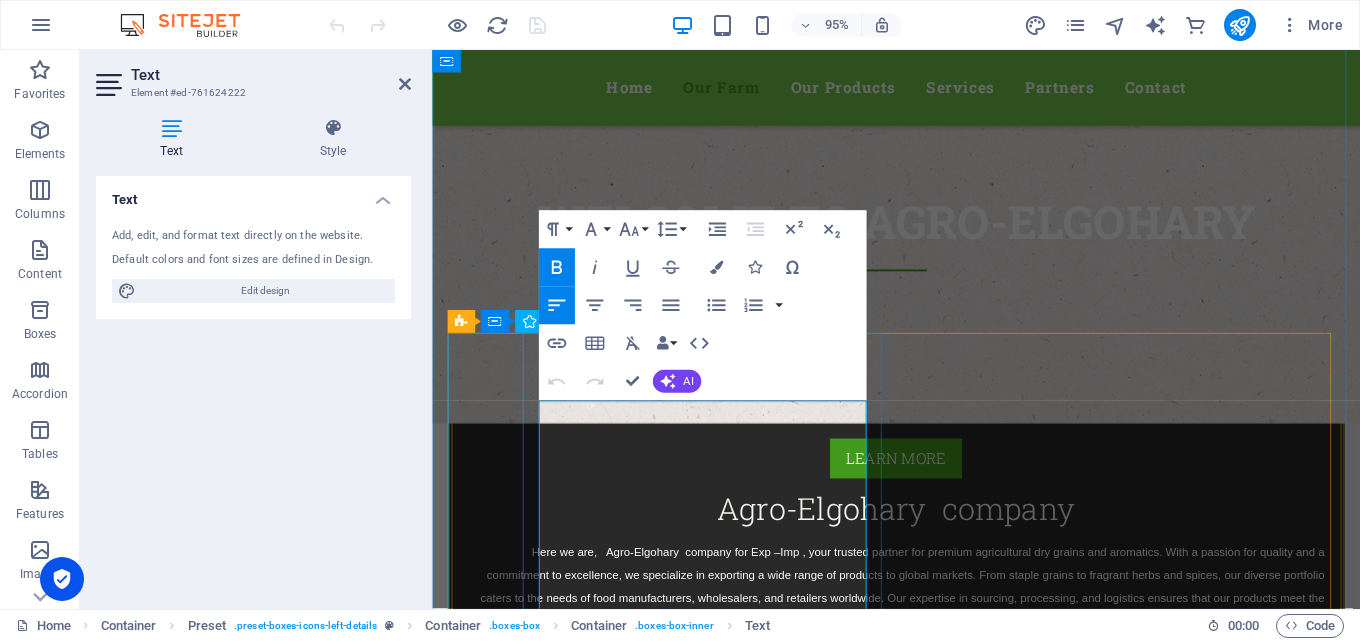 scroll, scrollTop: 919, scrollLeft: 0, axis: vertical 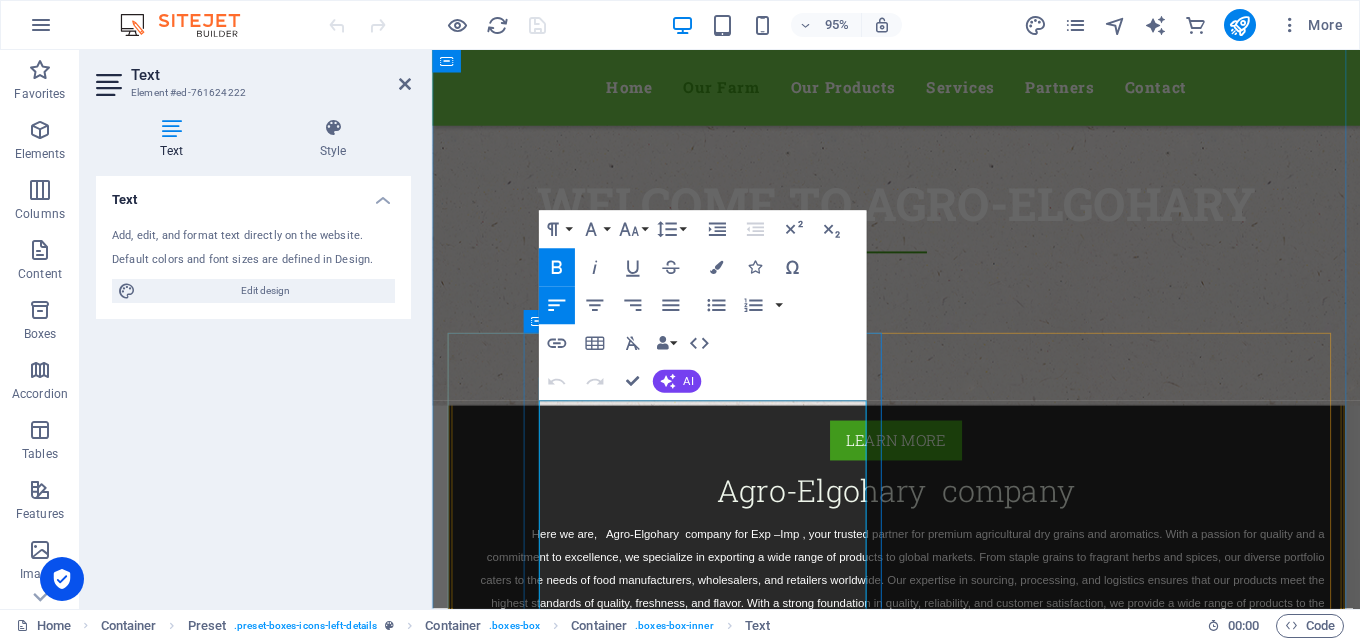 drag, startPoint x: 774, startPoint y: 428, endPoint x: 542, endPoint y: 438, distance: 232.21542 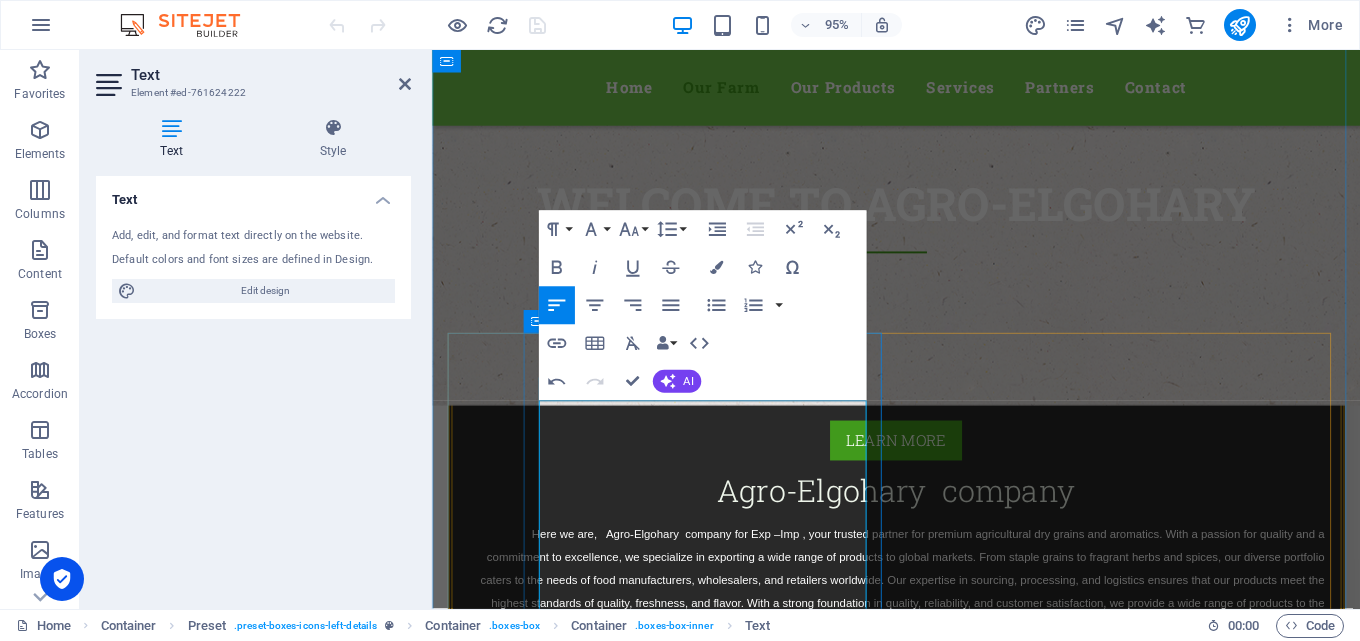 click at bounding box center (921, 1355) 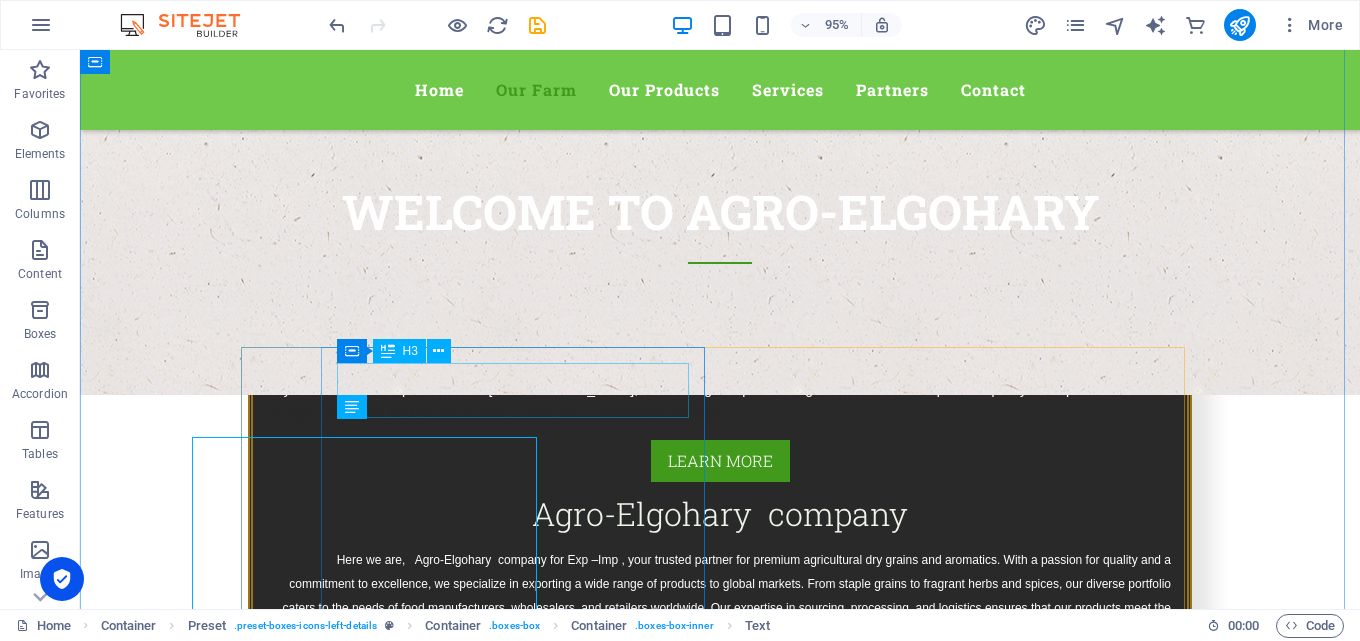 scroll, scrollTop: 901, scrollLeft: 0, axis: vertical 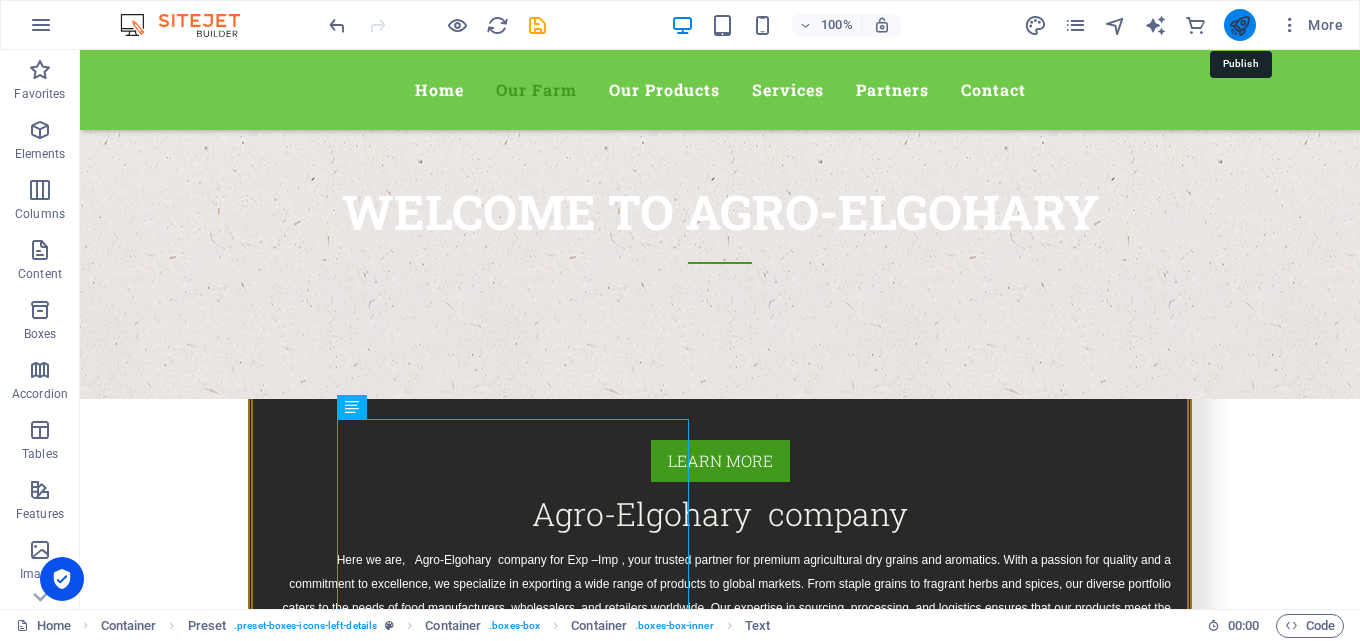 click at bounding box center (1239, 25) 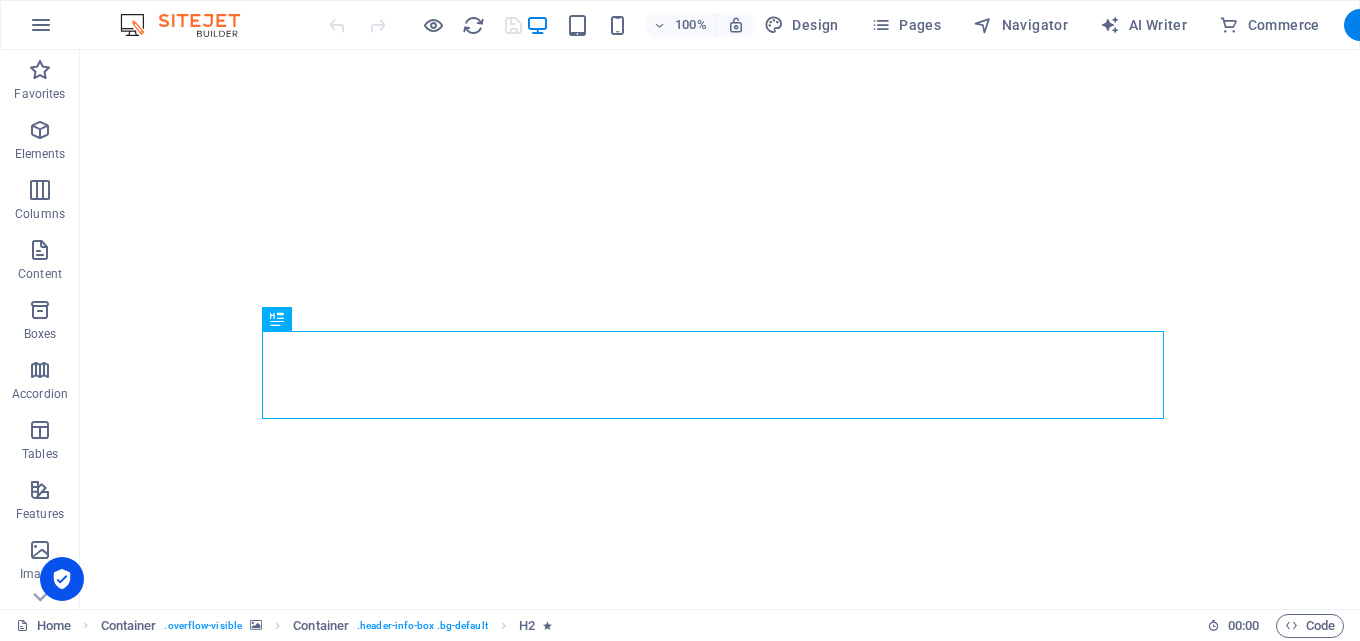 scroll, scrollTop: 0, scrollLeft: 0, axis: both 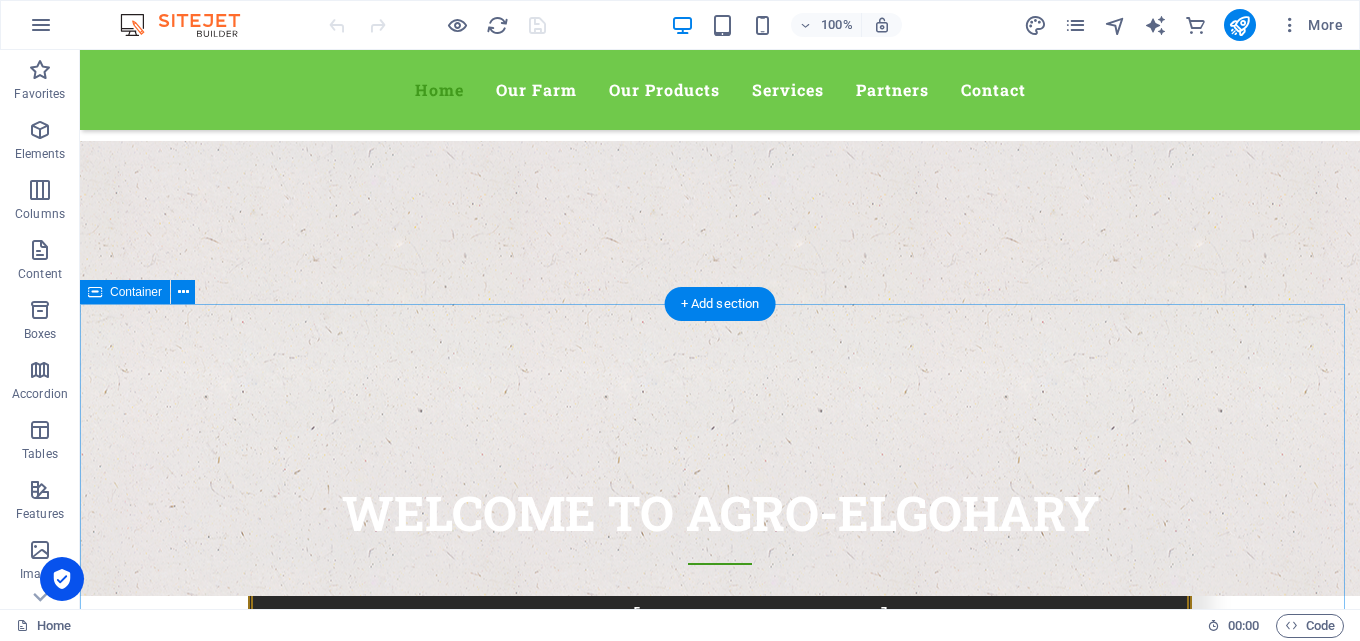 click on "our Facility Our facility raised up since [DATE]  Depending  on  -      our long / strong experience in export business  -      high qualified, trained ,  cooperative & quality verification team  to set up the goods applying with standers required -      high performed network of traders / manufactures remoting in many destinations of [GEOGRAPHIC_DATA] who gave us the ultimate trust to supply all what international need Our extensive portfolio include 1-      Egyptian Dry grains: white beans with calibers, Rice, Beans   and more 2-      - Aromatics: herbs, spices, and seeds Basil,       ( sora )  Coriander Seeds  ( sora )  [PERSON_NAME] seeds ( sora) Peppermint ( Crushed – leaves ) packed in cartons  Hebisucus   ( sora ) Sesame seeds ( sora ) Lemon grass ( sora ) Oregano Chamomile  Aniseeds Dehydrated lemon ( yellow & black ) dehydrated in natural way Peppermint  Our facility raised up since [DATE]  Depending  on  -      our long / strong experience in export business  -      -      -" at bounding box center [720, 2114] 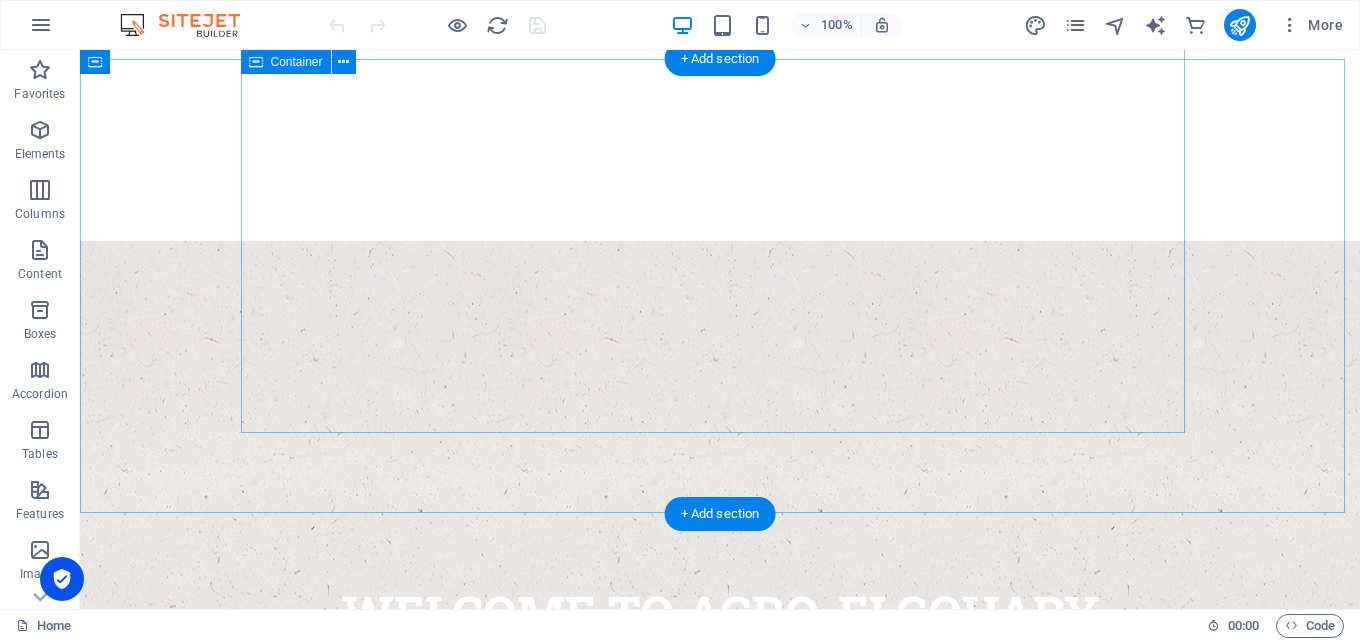 scroll, scrollTop: 0, scrollLeft: 0, axis: both 